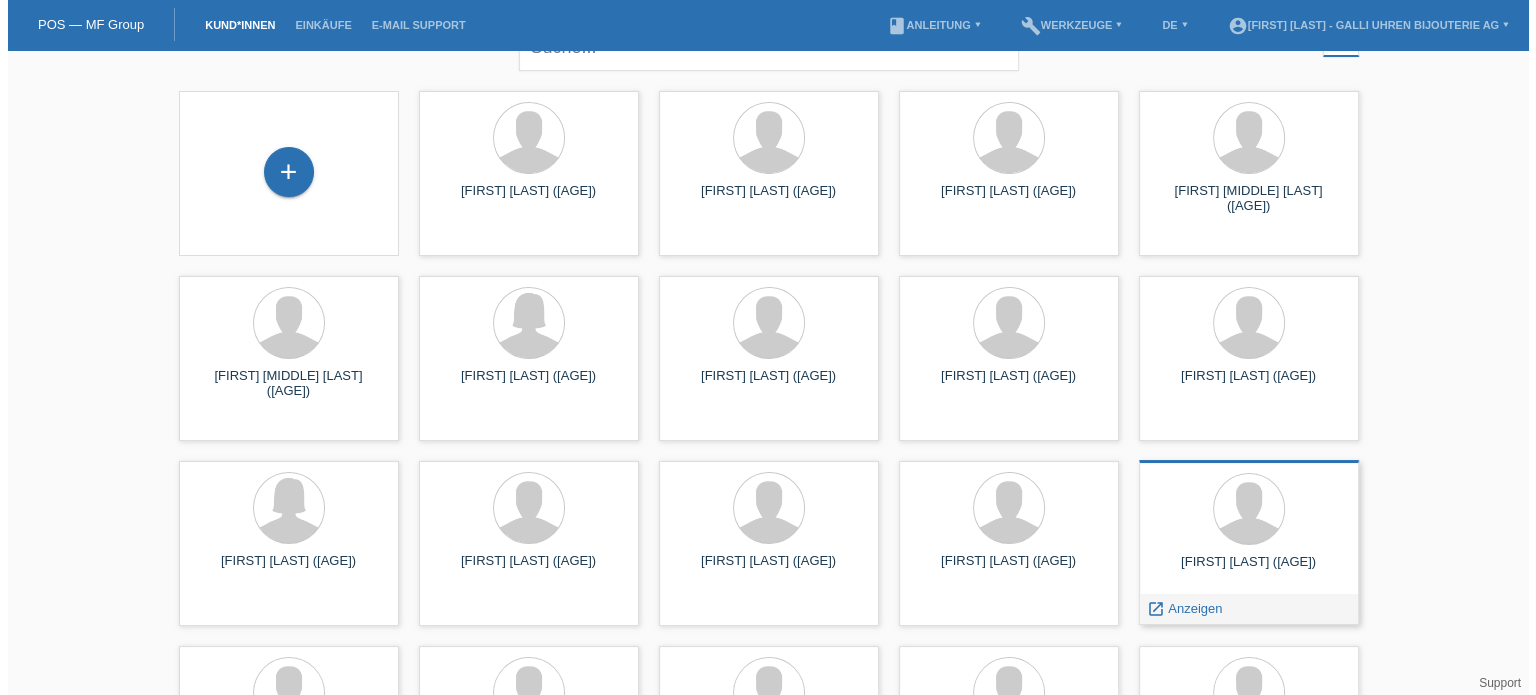 scroll, scrollTop: 0, scrollLeft: 0, axis: both 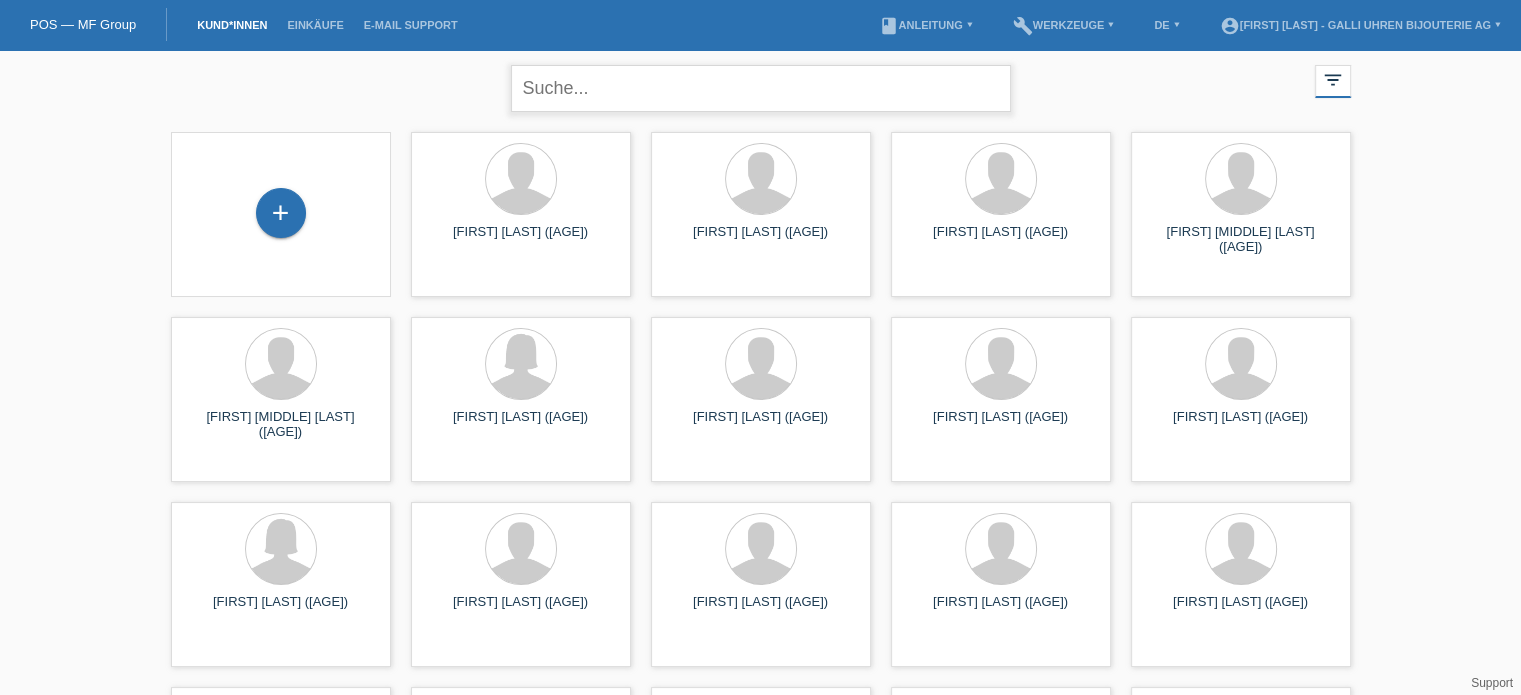 click at bounding box center (761, 88) 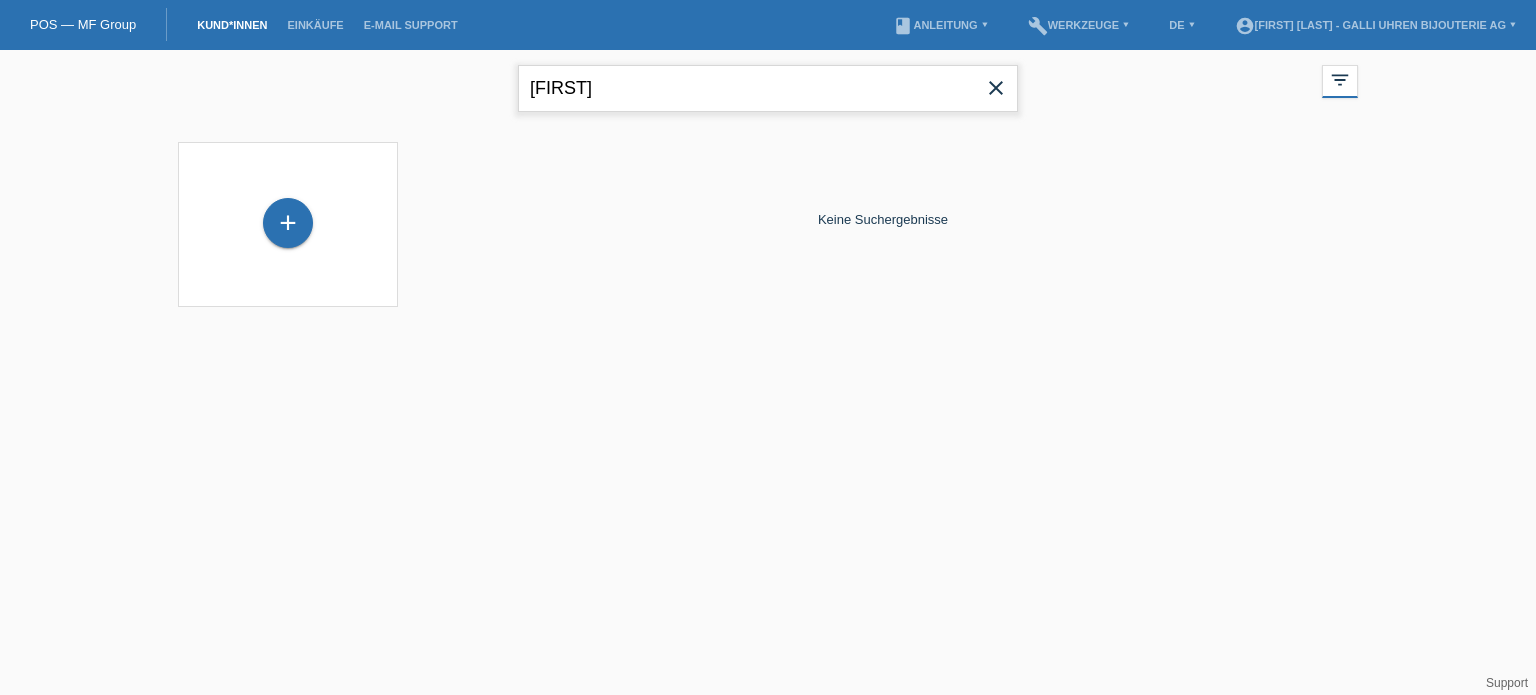 click on "dave" at bounding box center (768, 88) 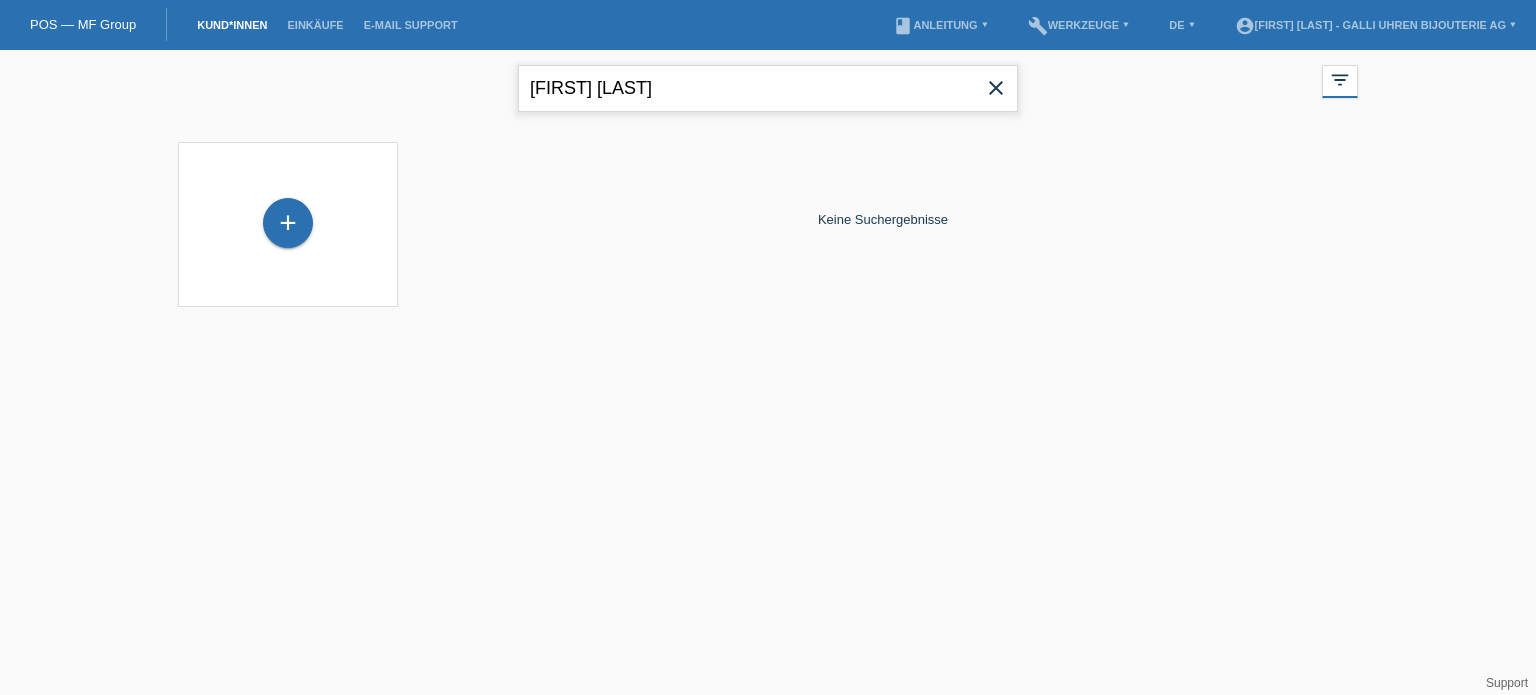 type on "dave Tilley" 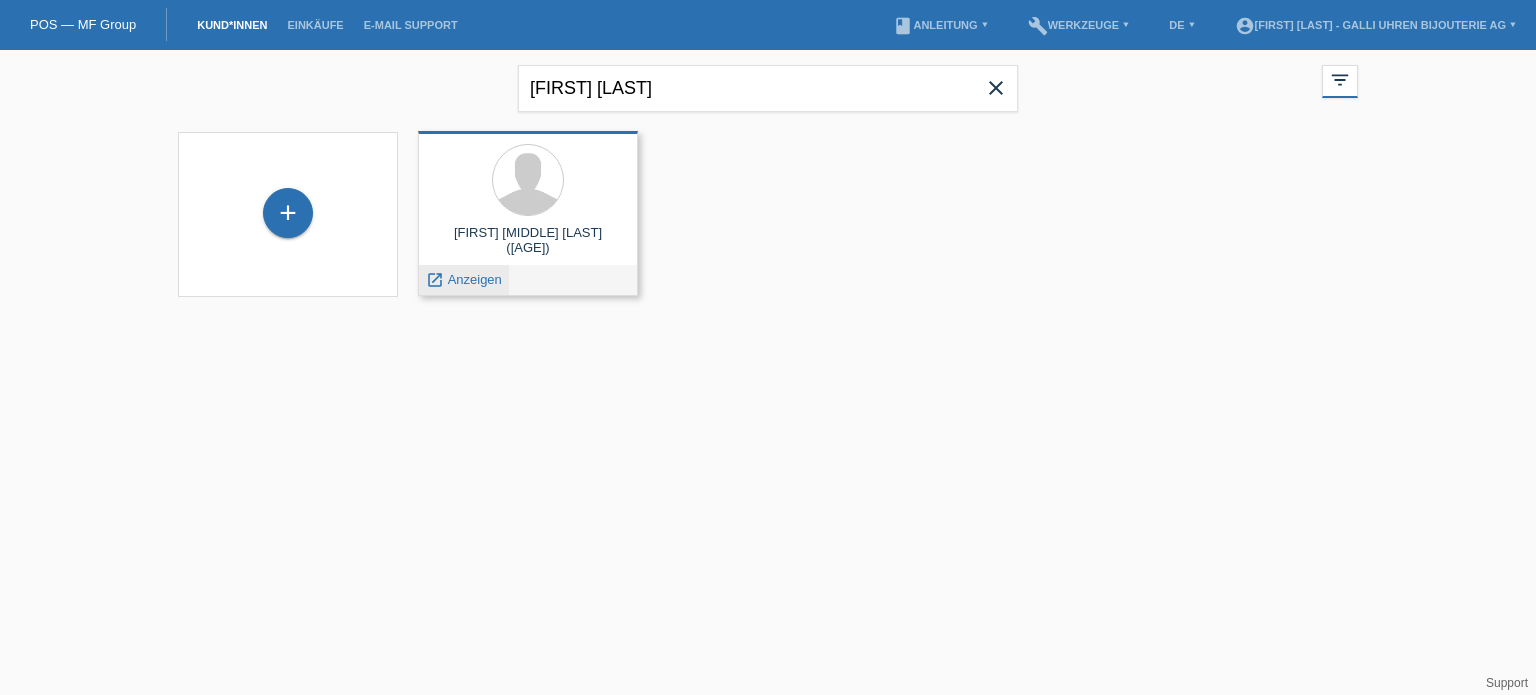 click on "Anzeigen" at bounding box center (475, 279) 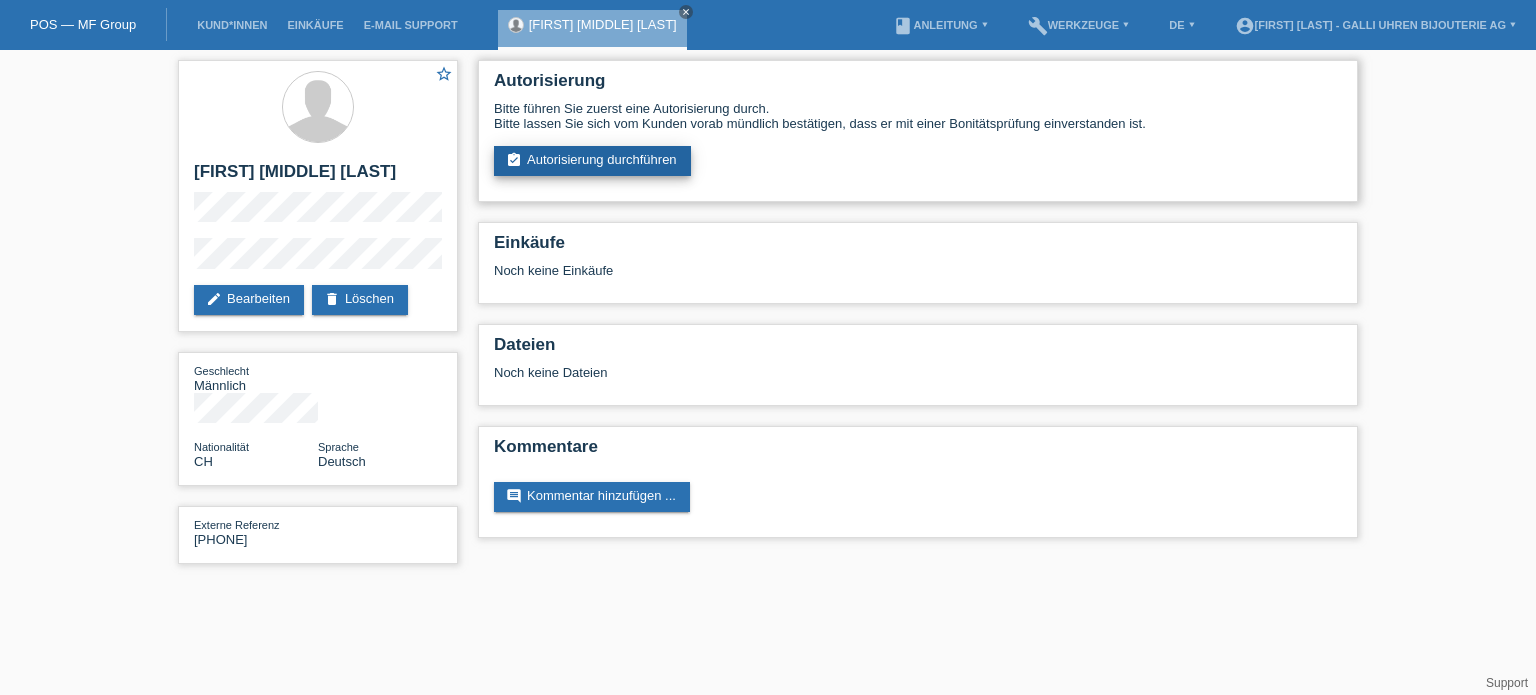 scroll, scrollTop: 0, scrollLeft: 0, axis: both 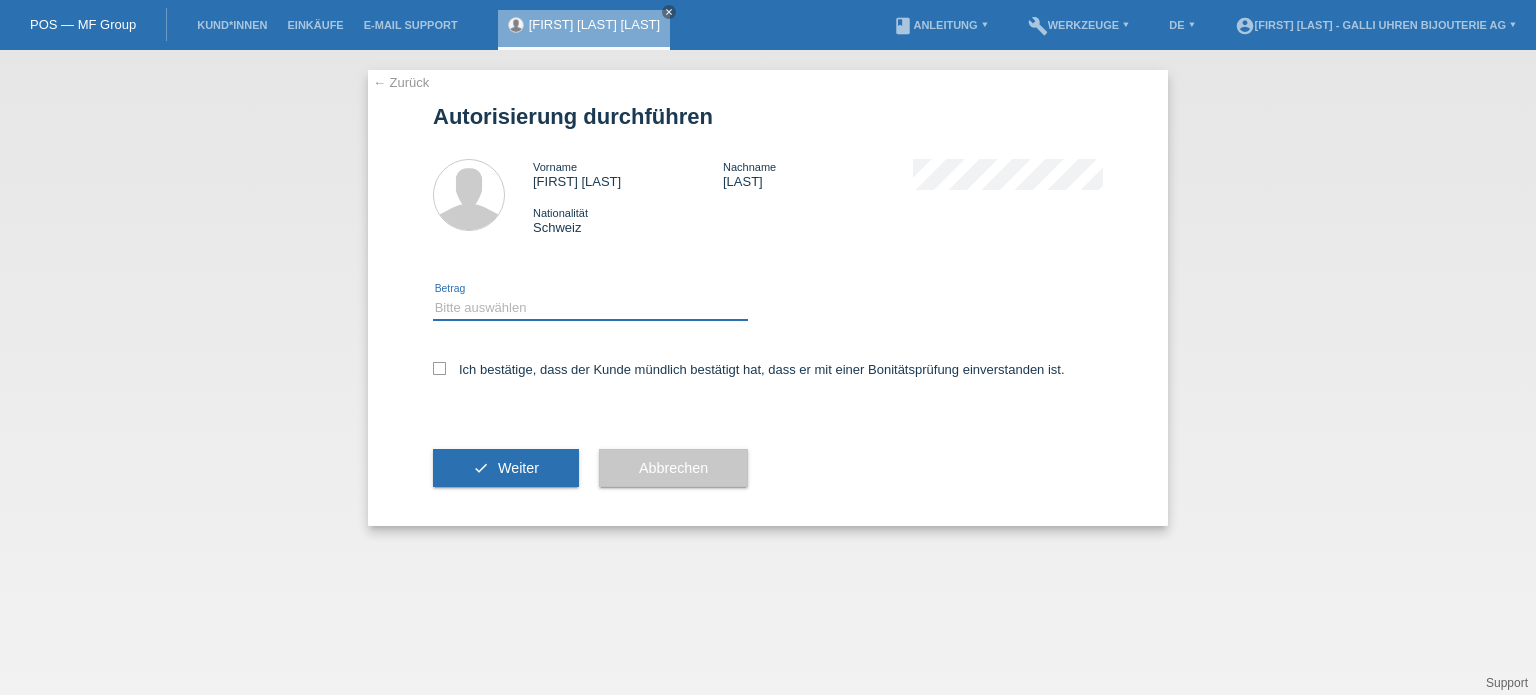 click on "Bitte auswählen
CHF 1.00 - CHF 499.00
CHF 500.00 - CHF 1'999.00
CHF 2'000.00 - CHF 12'000.00" at bounding box center (590, 308) 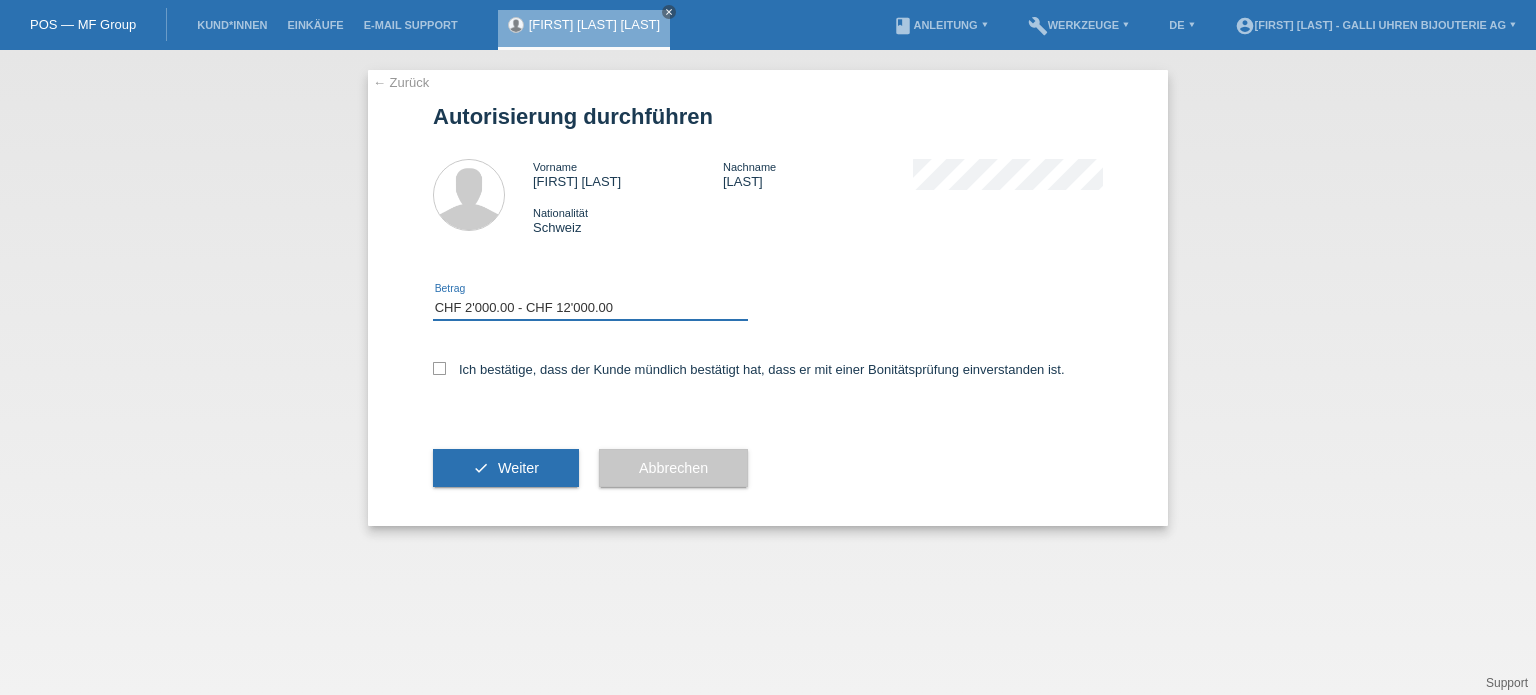 click on "Bitte auswählen
CHF 1.00 - CHF 499.00
CHF 500.00 - CHF 1'999.00
CHF 2'000.00 - CHF 12'000.00" at bounding box center (590, 308) 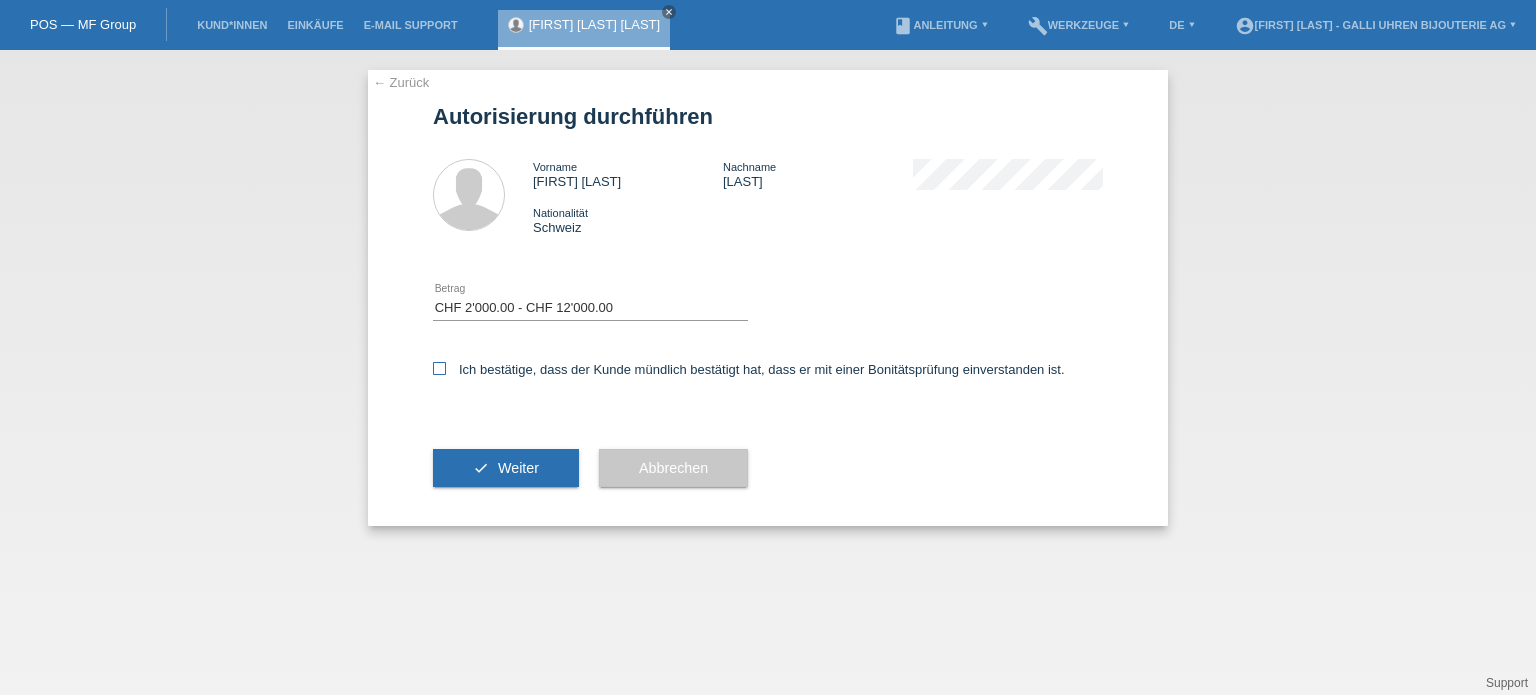 click at bounding box center (439, 368) 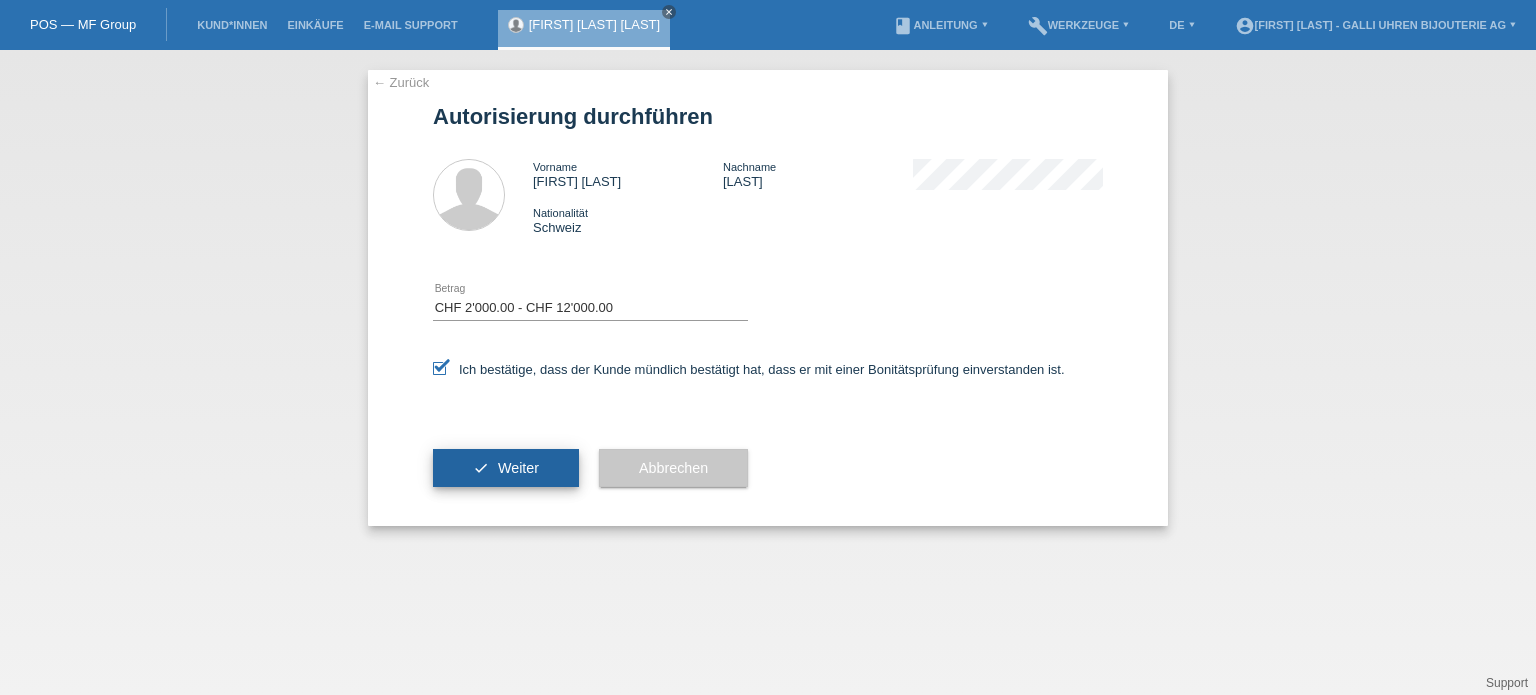 click on "check   Weiter" at bounding box center (506, 468) 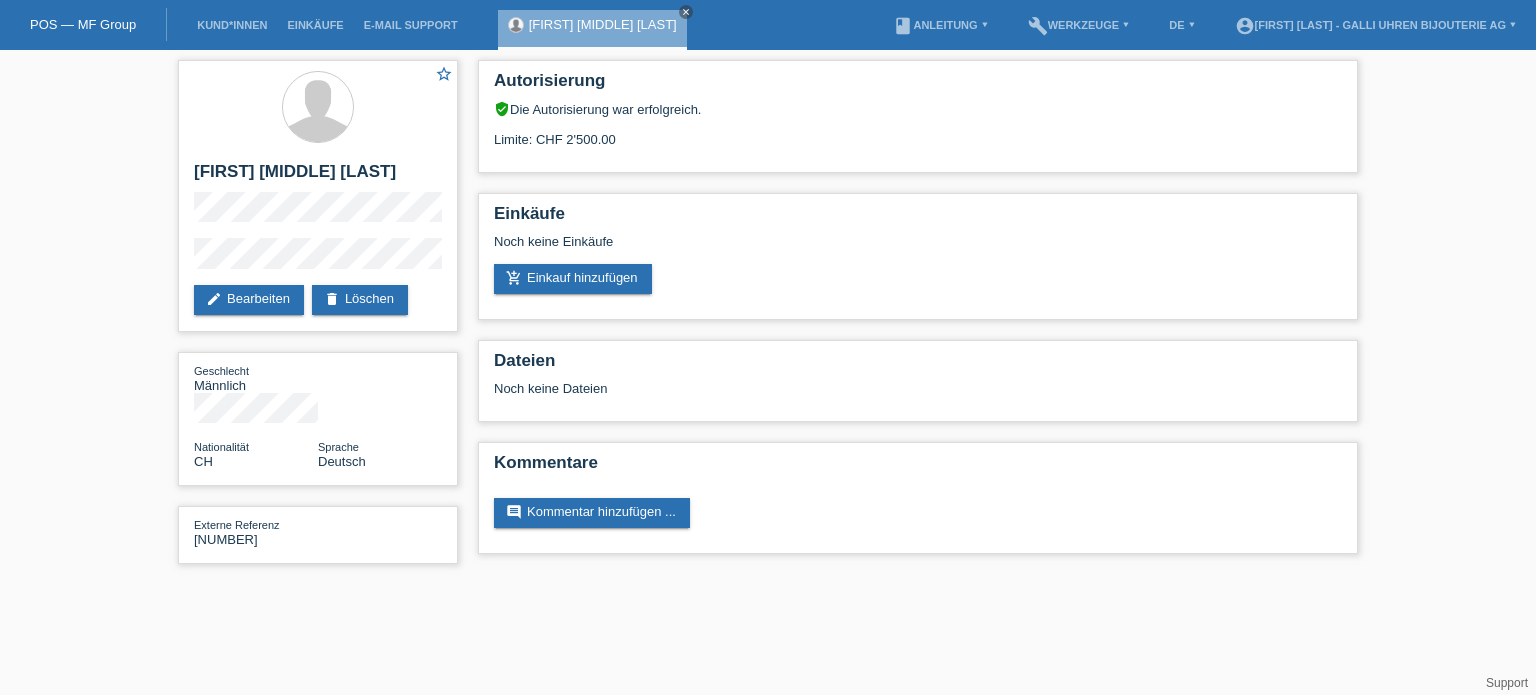 scroll, scrollTop: 0, scrollLeft: 0, axis: both 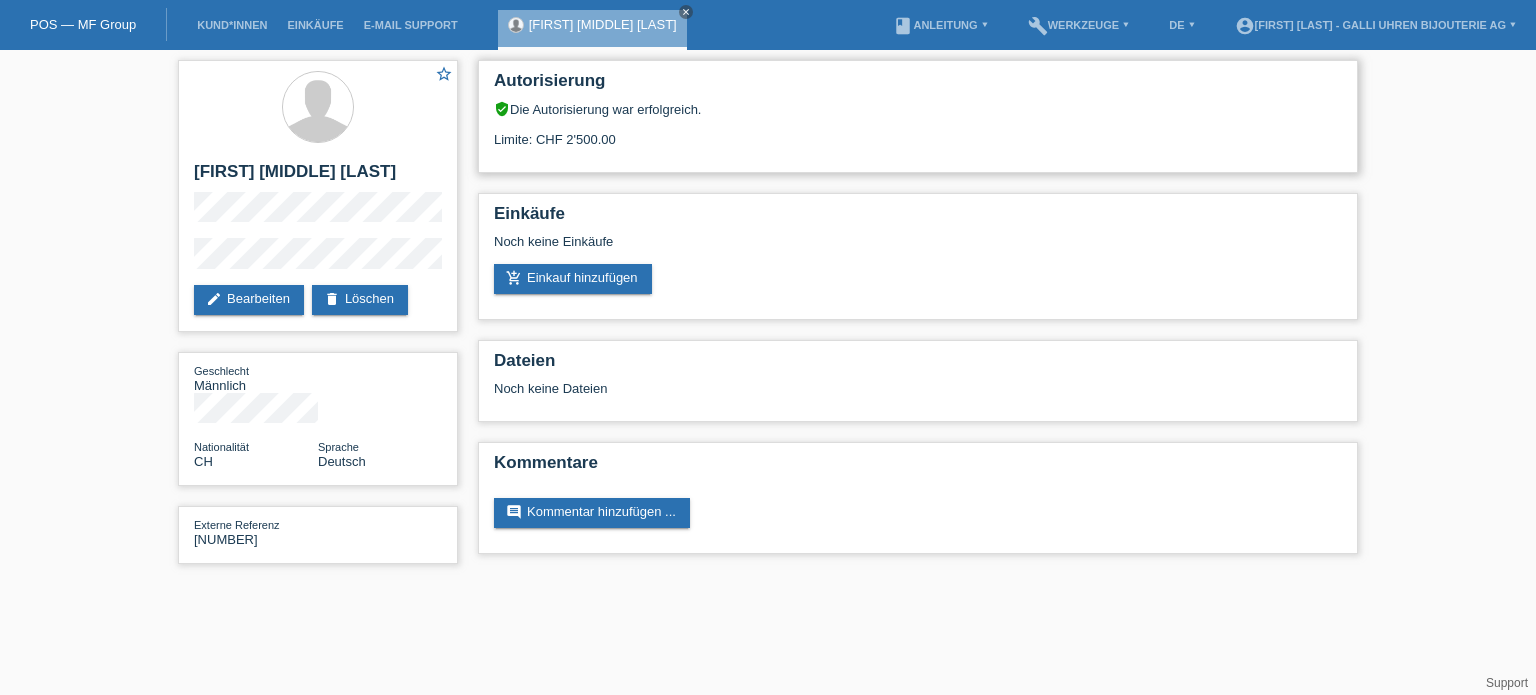 click on "Limite: CHF 2'500.00" at bounding box center (918, 132) 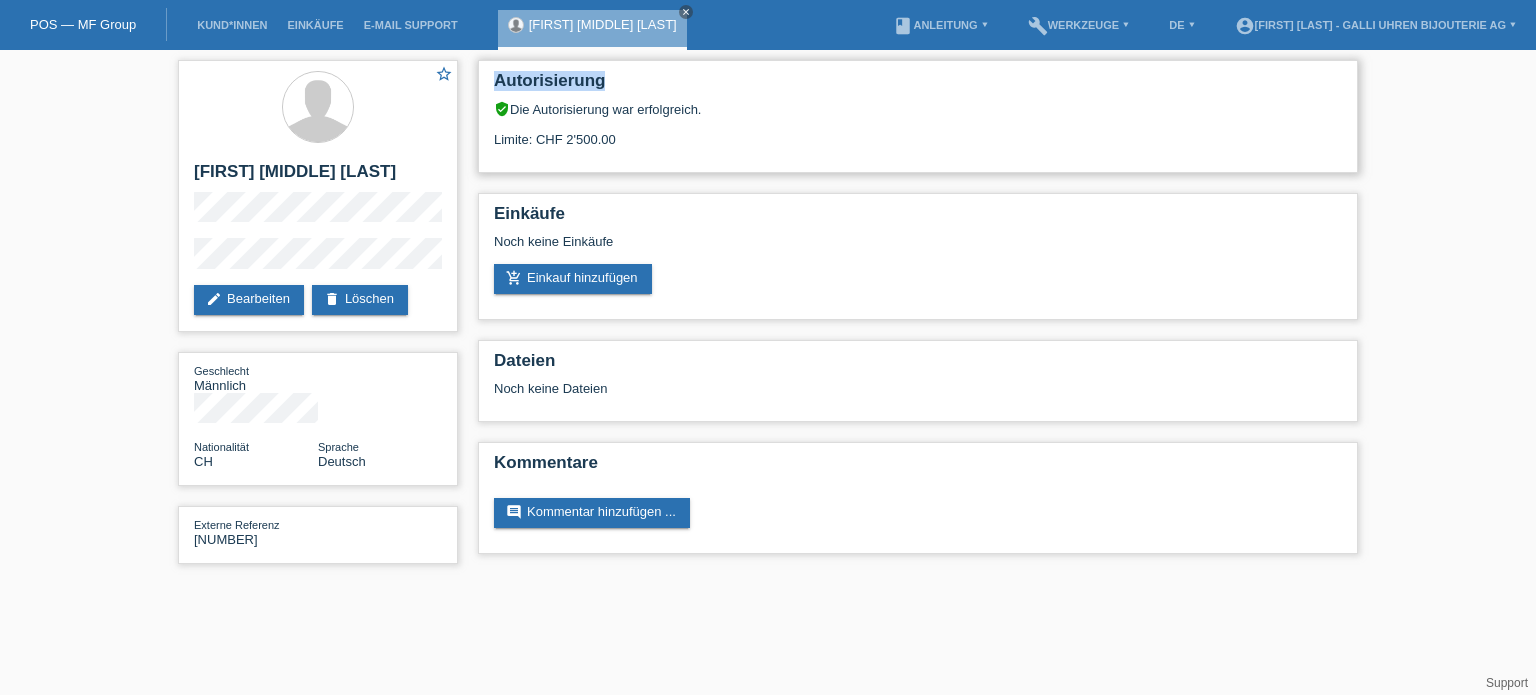 drag, startPoint x: 491, startPoint y: 75, endPoint x: 608, endPoint y: 79, distance: 117.06836 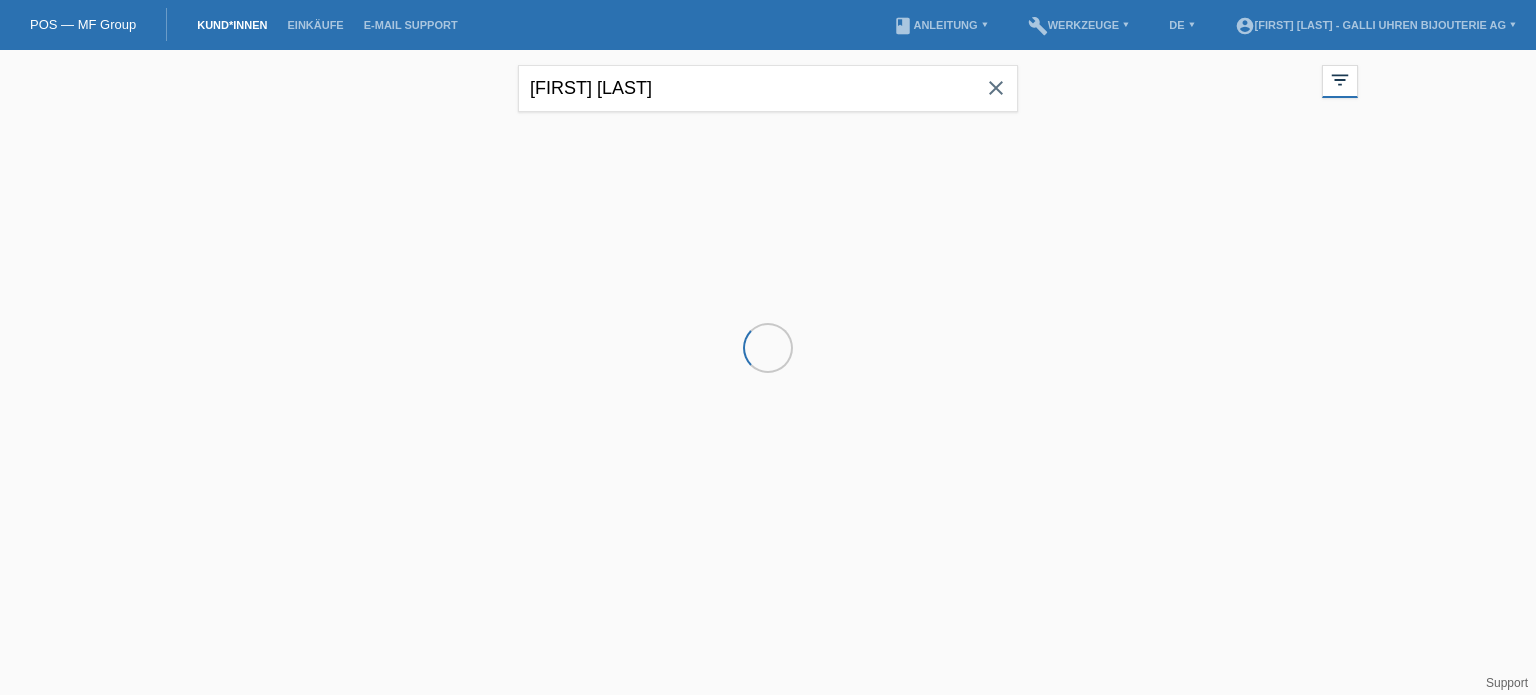 scroll, scrollTop: 0, scrollLeft: 0, axis: both 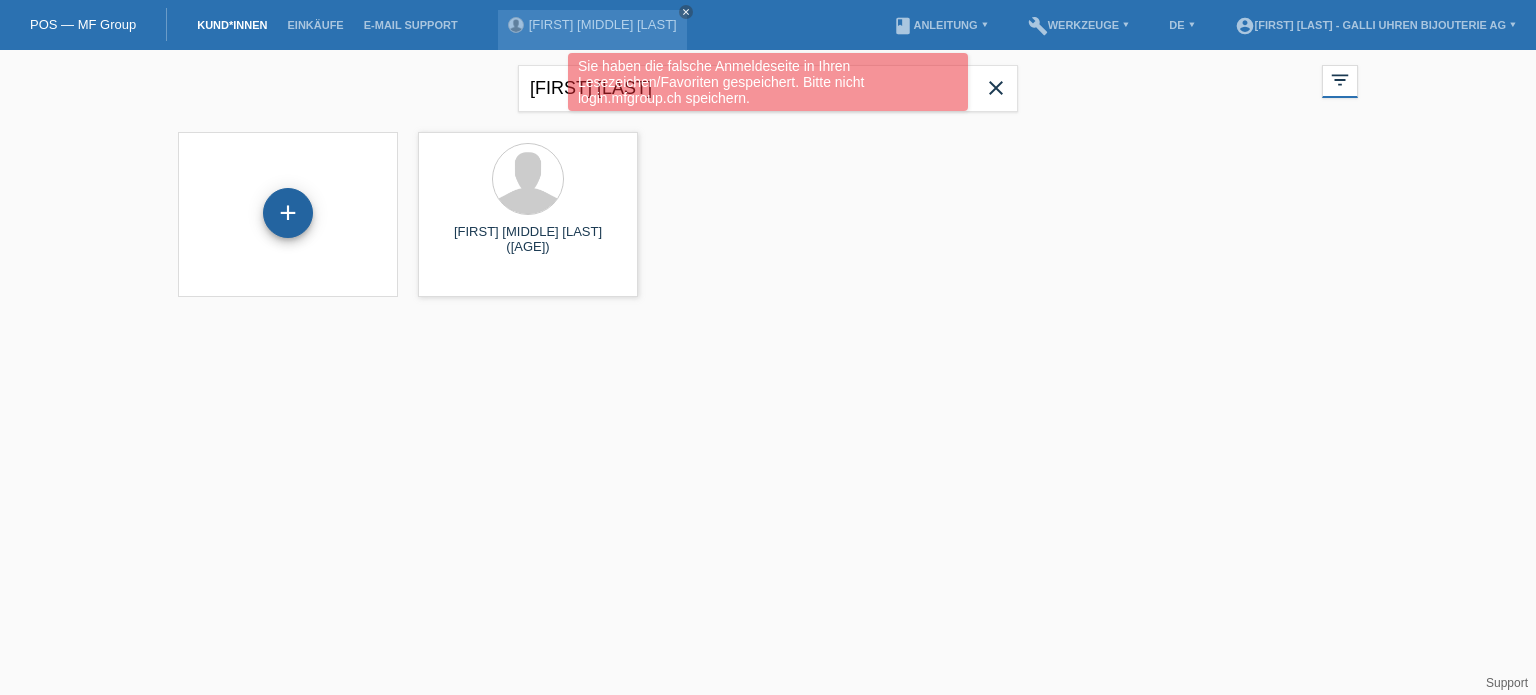 click on "+" at bounding box center (288, 213) 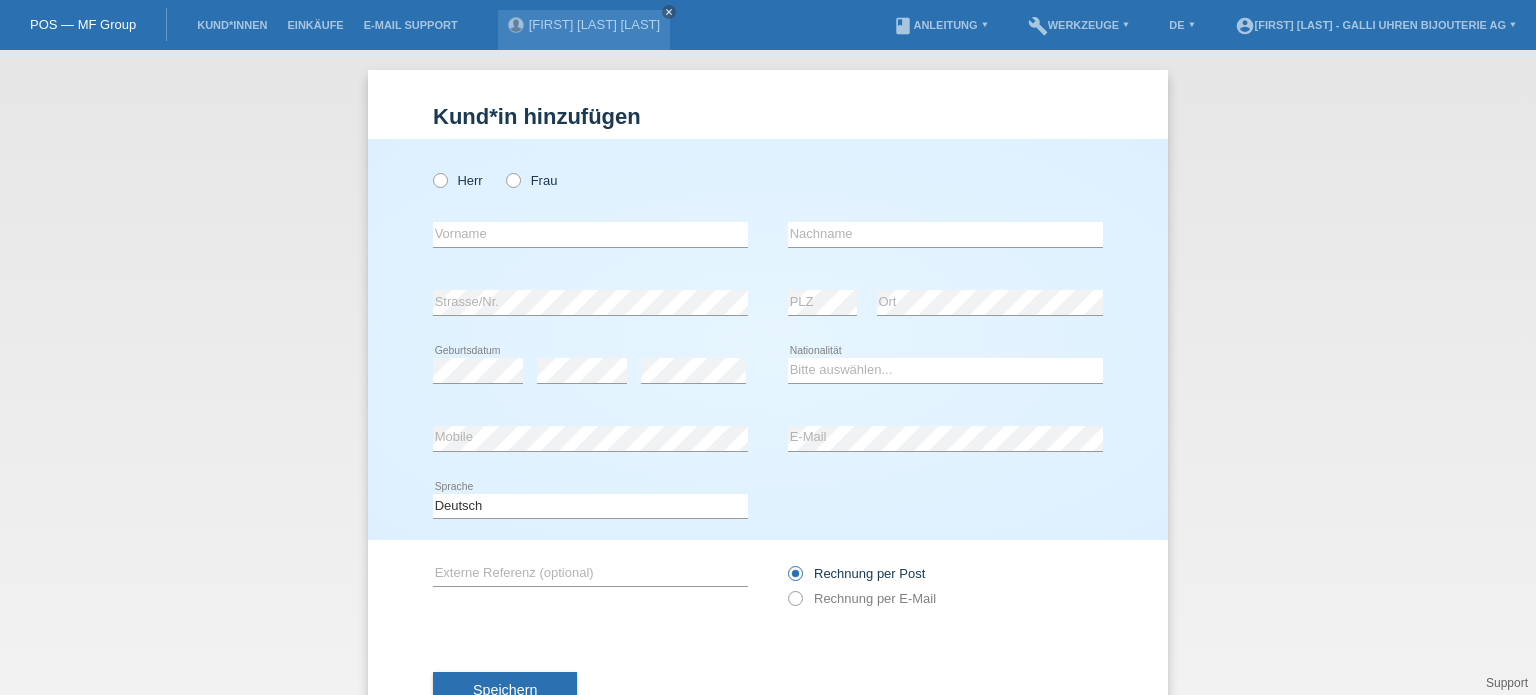 scroll, scrollTop: 0, scrollLeft: 0, axis: both 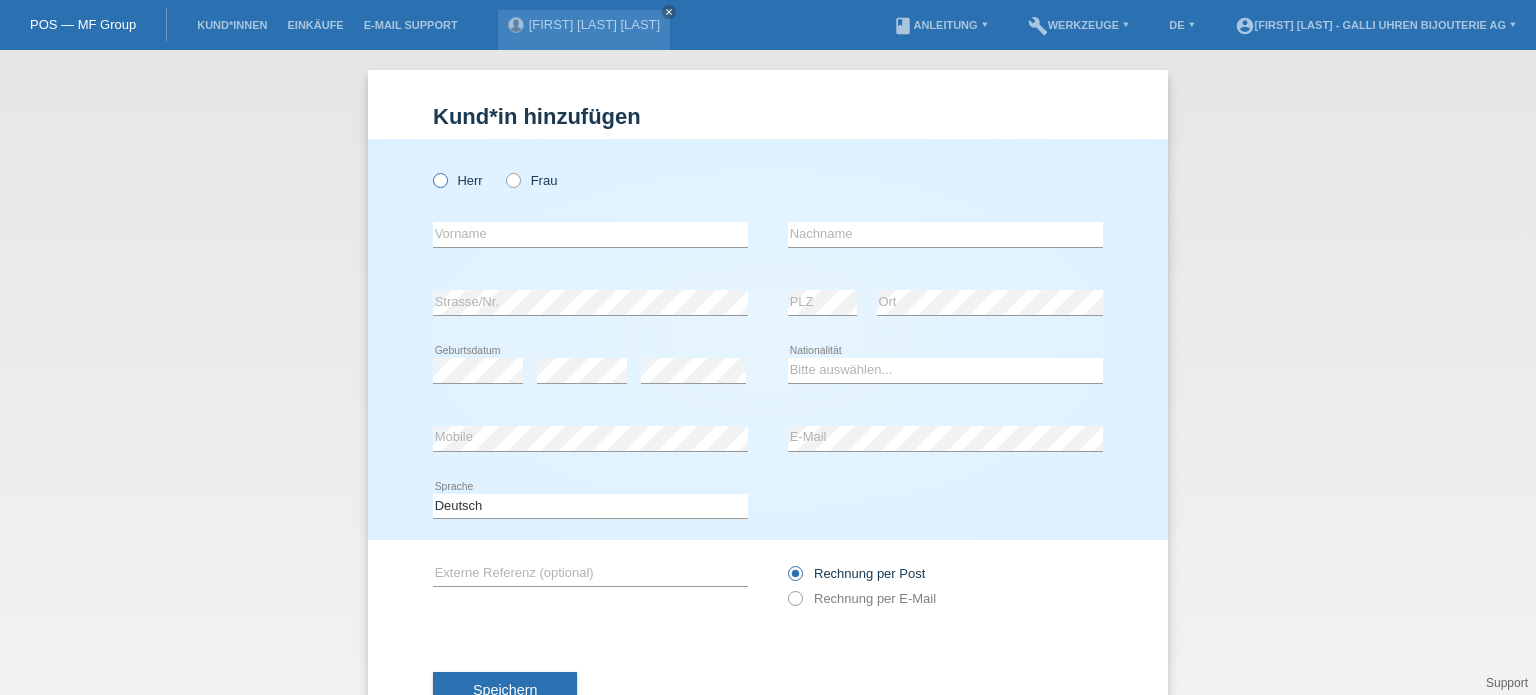 click at bounding box center [430, 170] 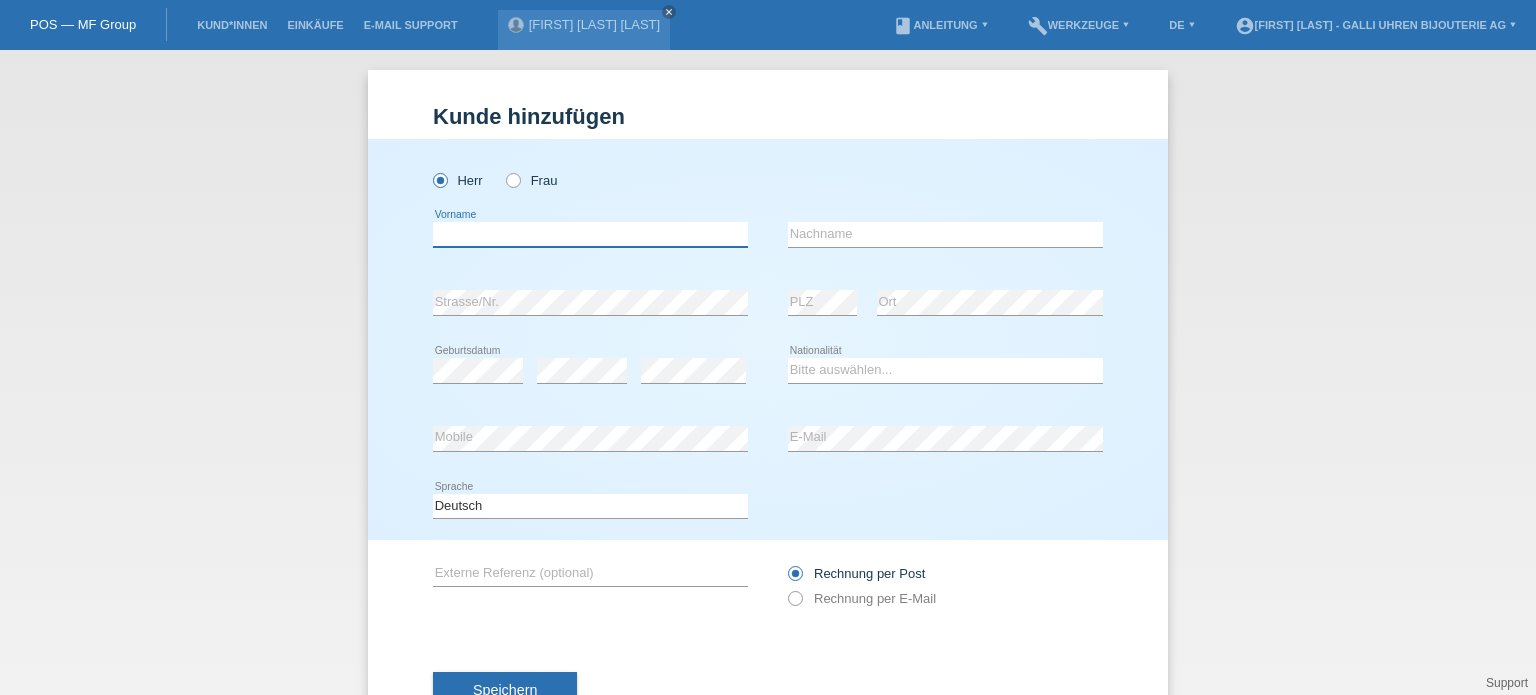 click at bounding box center (590, 234) 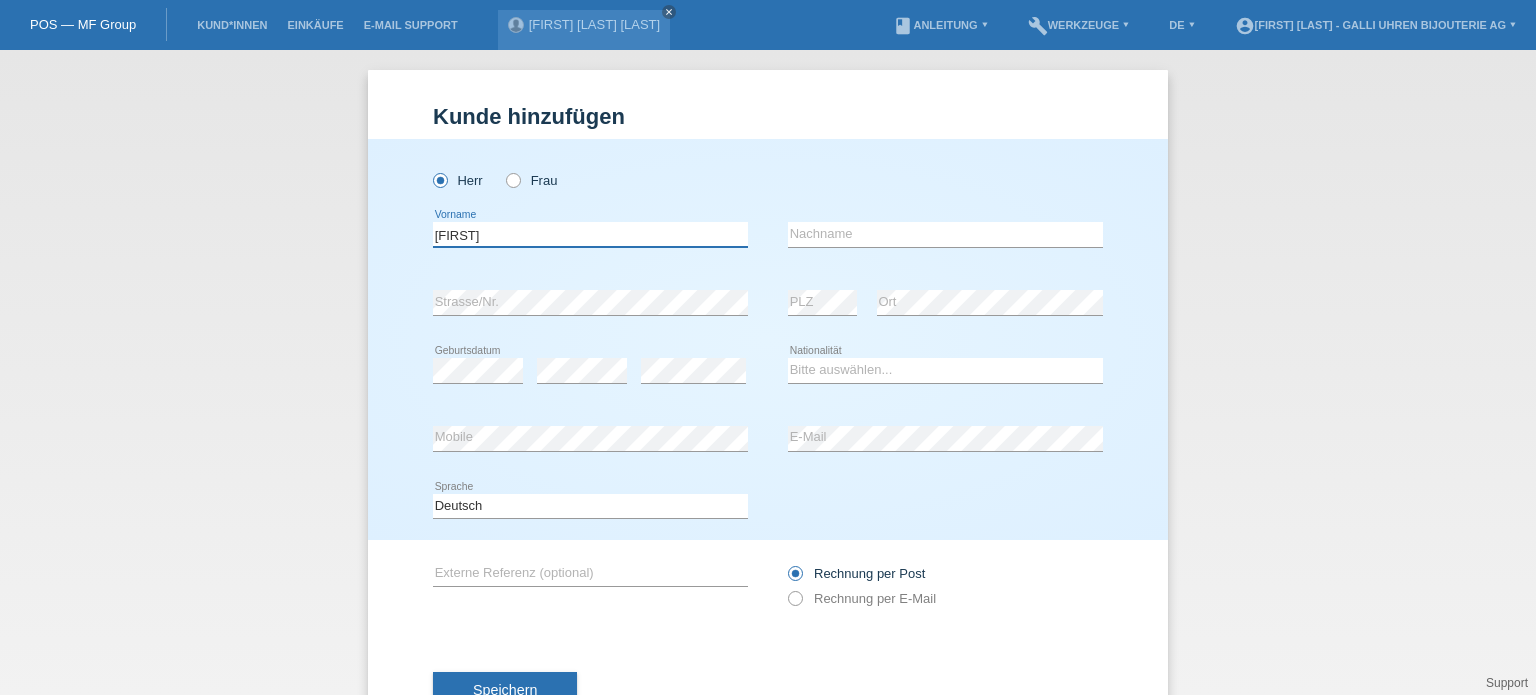 type on "[FIRST]" 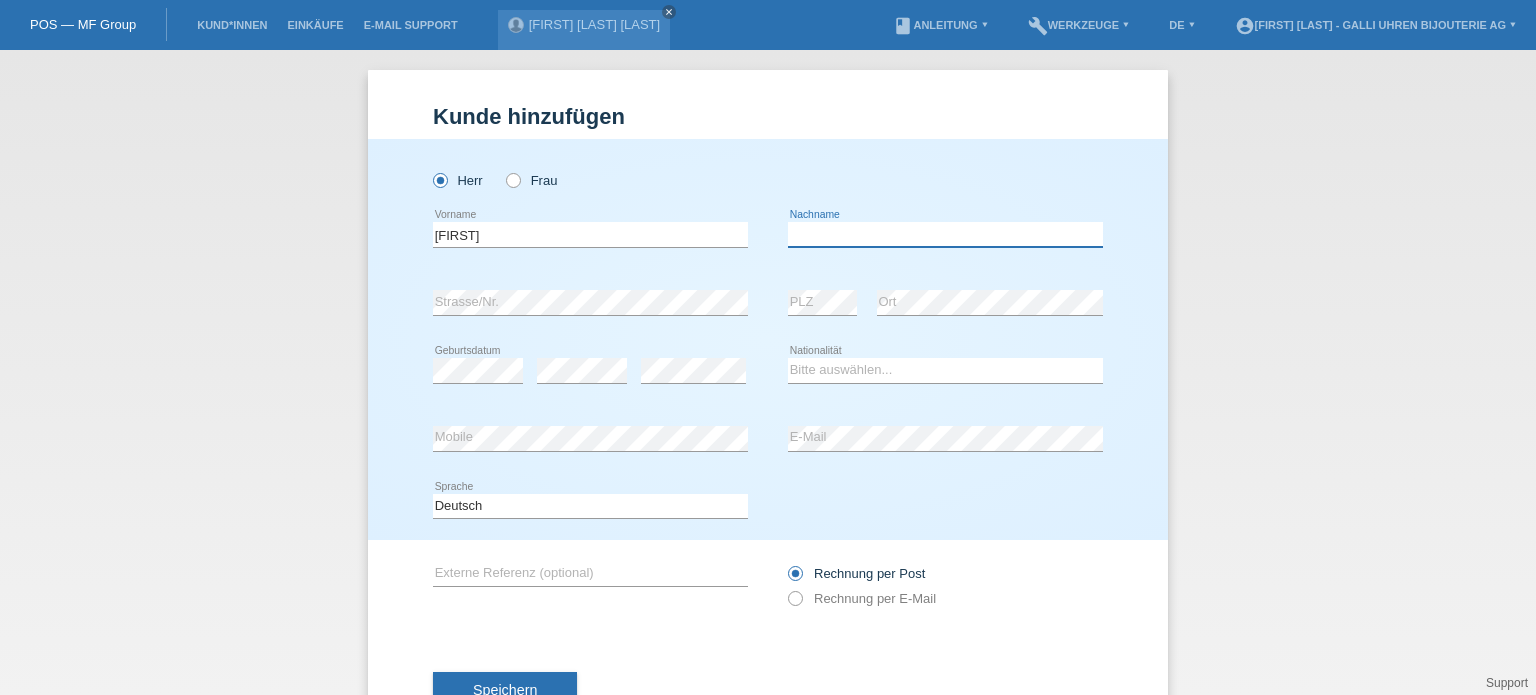 click at bounding box center [945, 234] 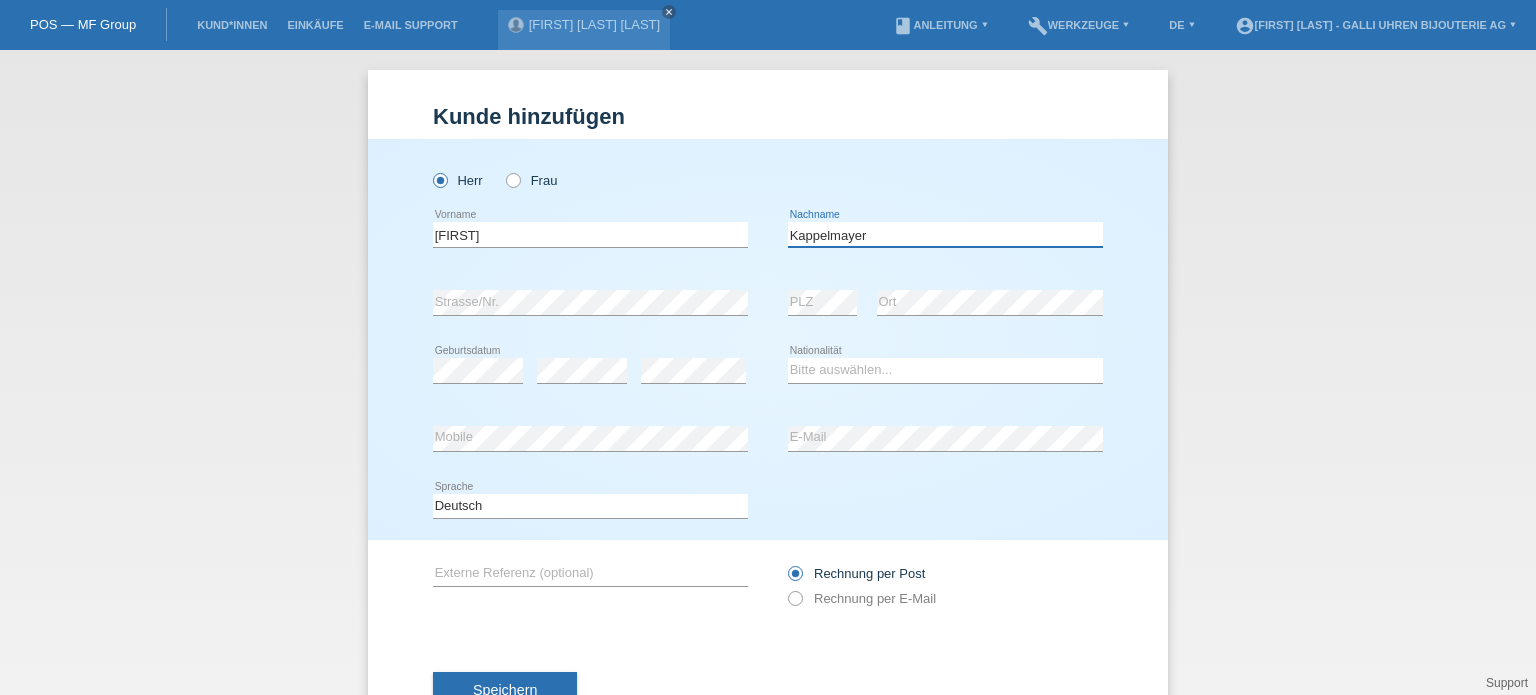 type on "Kappelmayer" 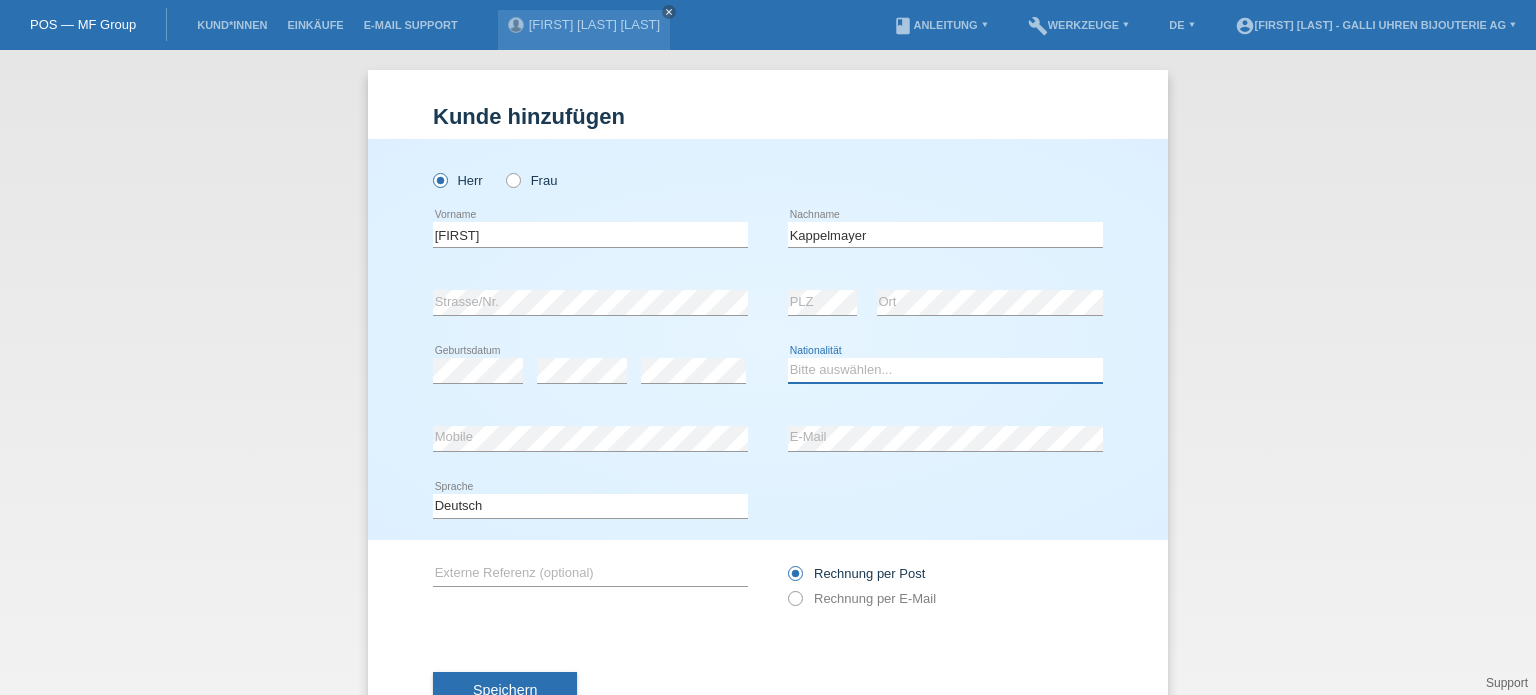click on "Bitte auswählen...
Schweiz
Deutschland
Liechtenstein
Österreich
------------
Afghanistan
Ägypten
Åland
Albanien
Algerien" at bounding box center [945, 370] 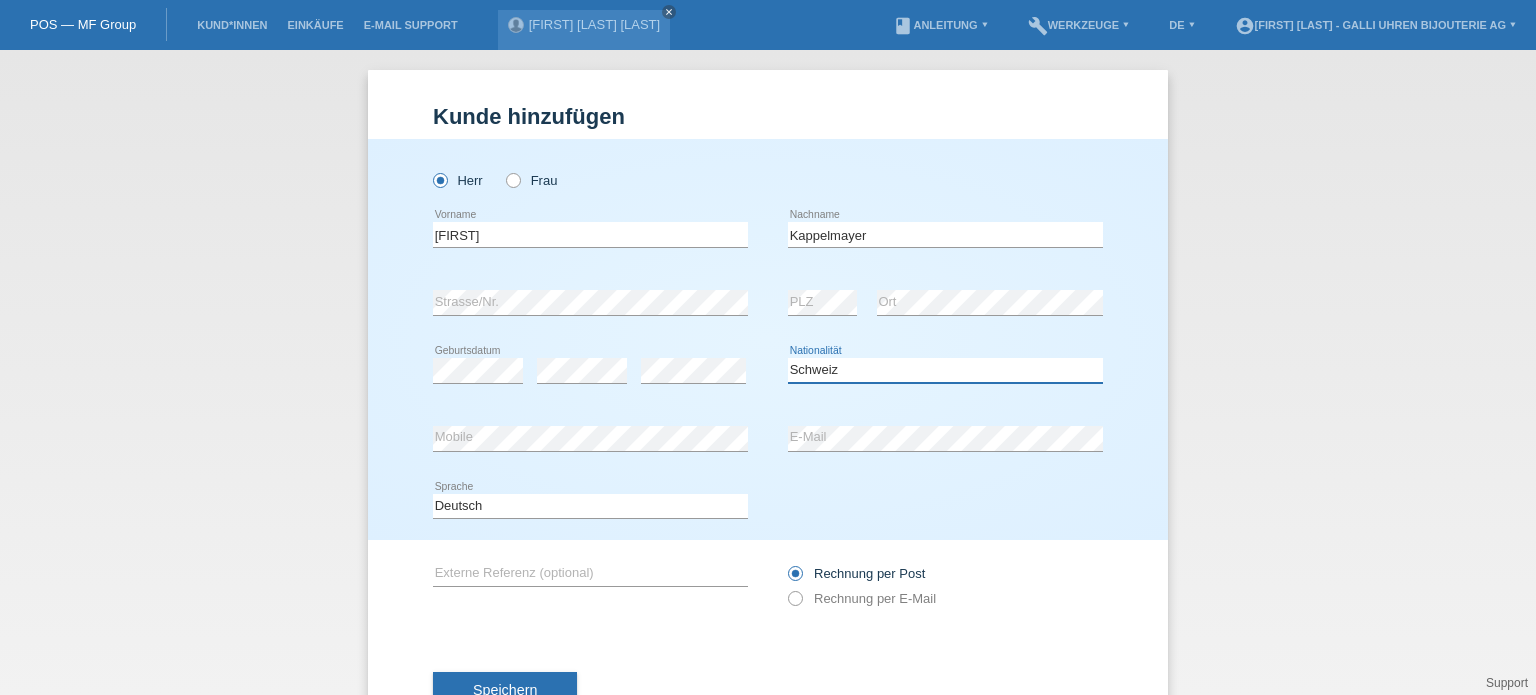 click on "Bitte auswählen...
Schweiz
Deutschland
Liechtenstein
Österreich
------------
Afghanistan
Ägypten
Åland
Albanien
Algerien" at bounding box center [945, 370] 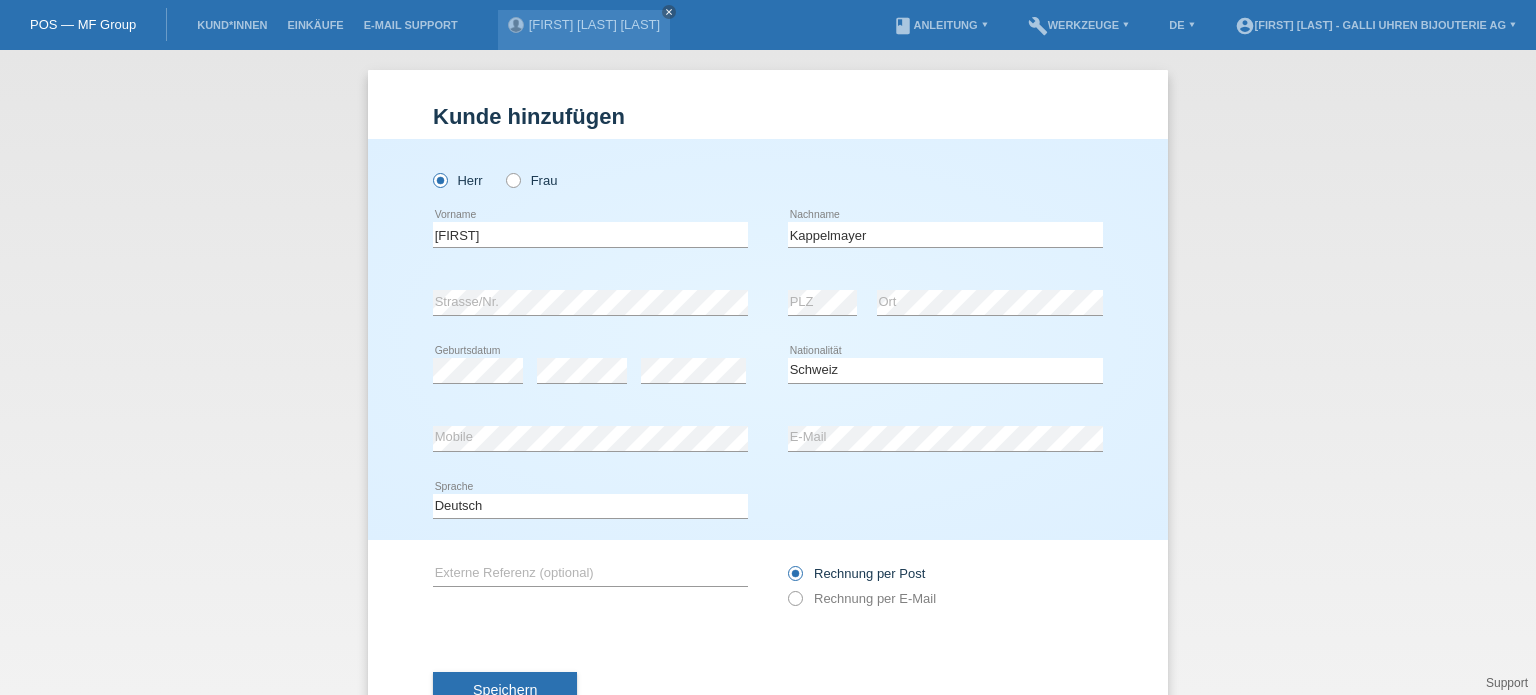 click on "error
E-Mail" at bounding box center (945, 439) 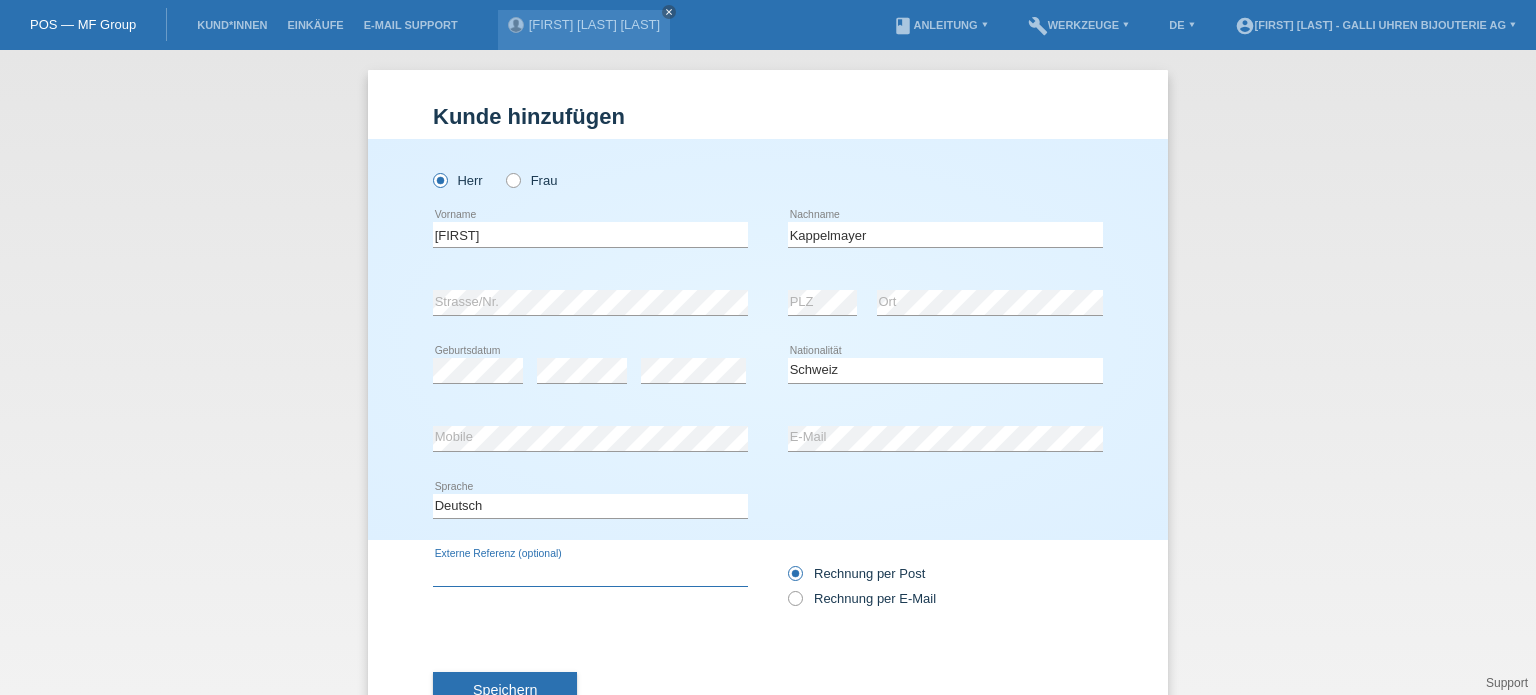 click at bounding box center [590, 573] 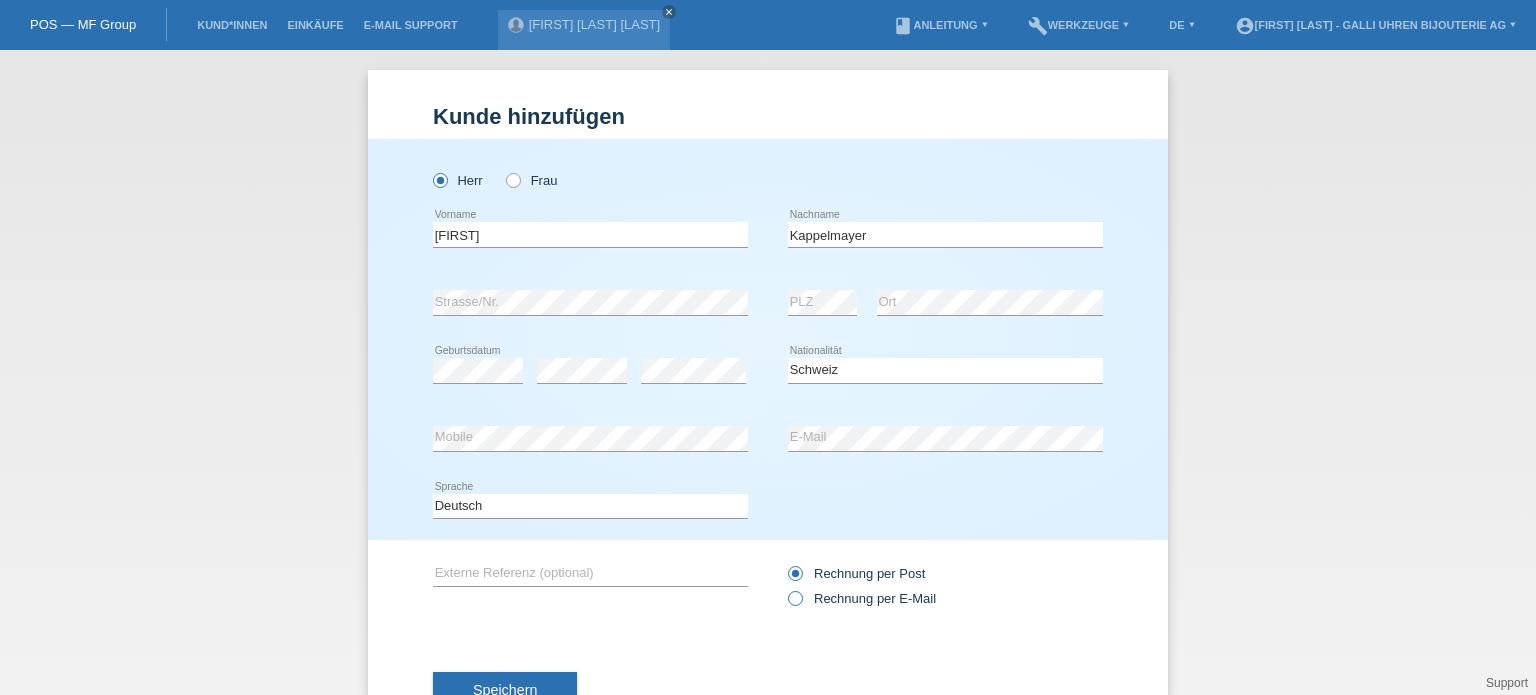 click at bounding box center (785, 588) 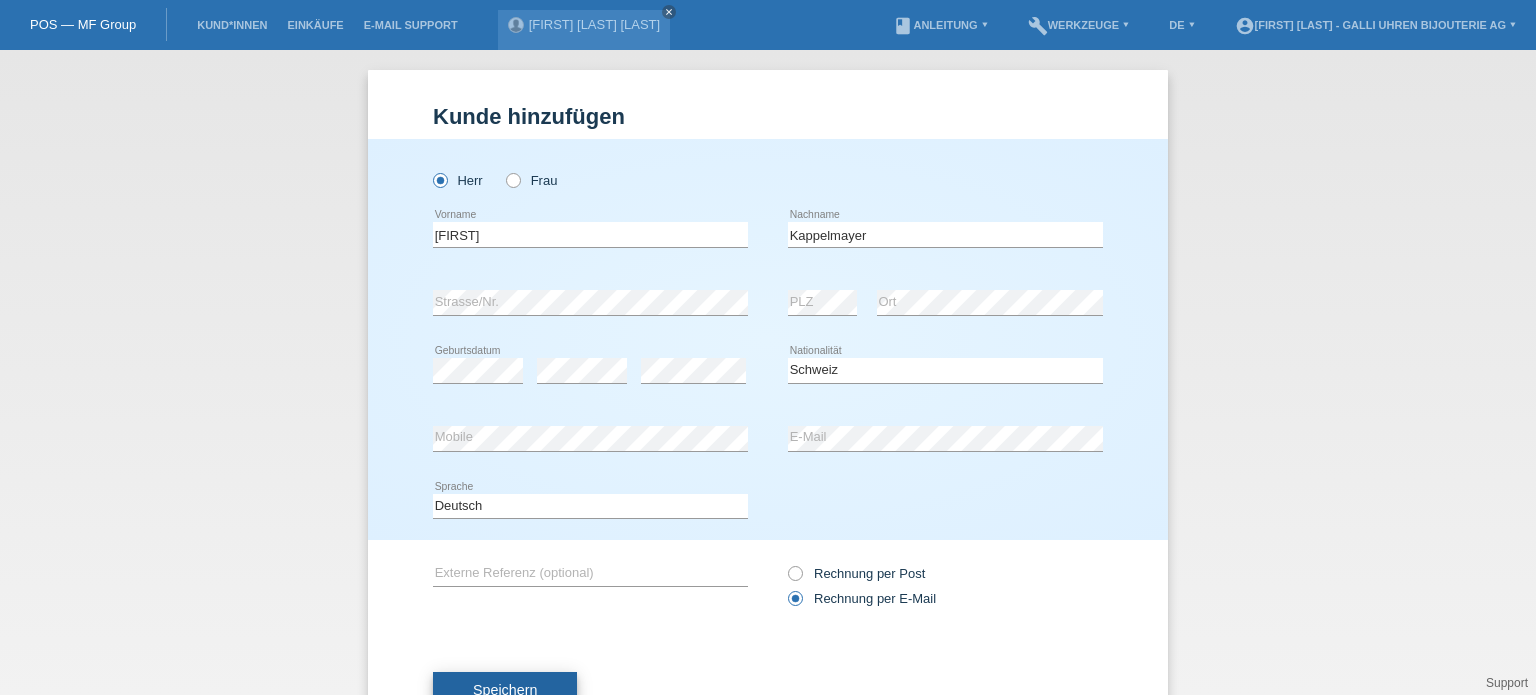click on "Speichern" at bounding box center (505, 691) 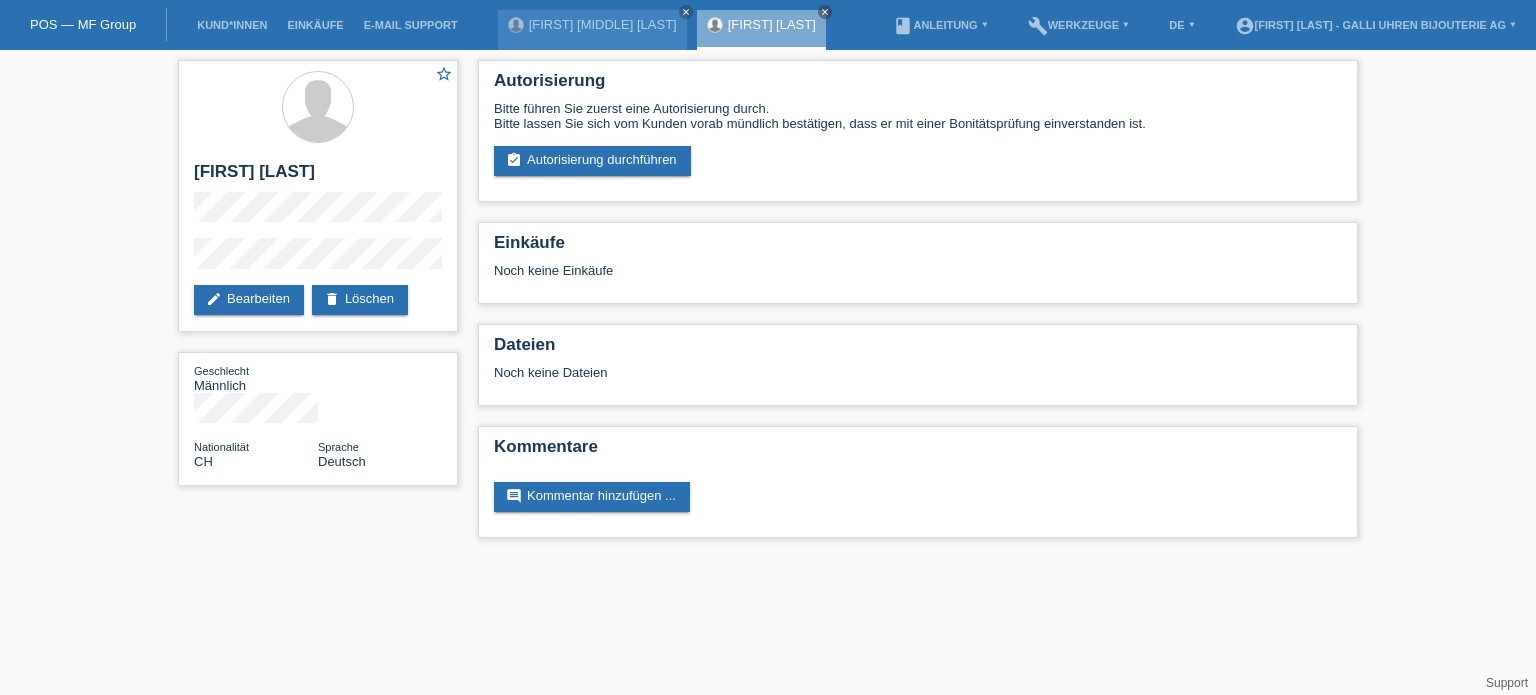 scroll, scrollTop: 0, scrollLeft: 0, axis: both 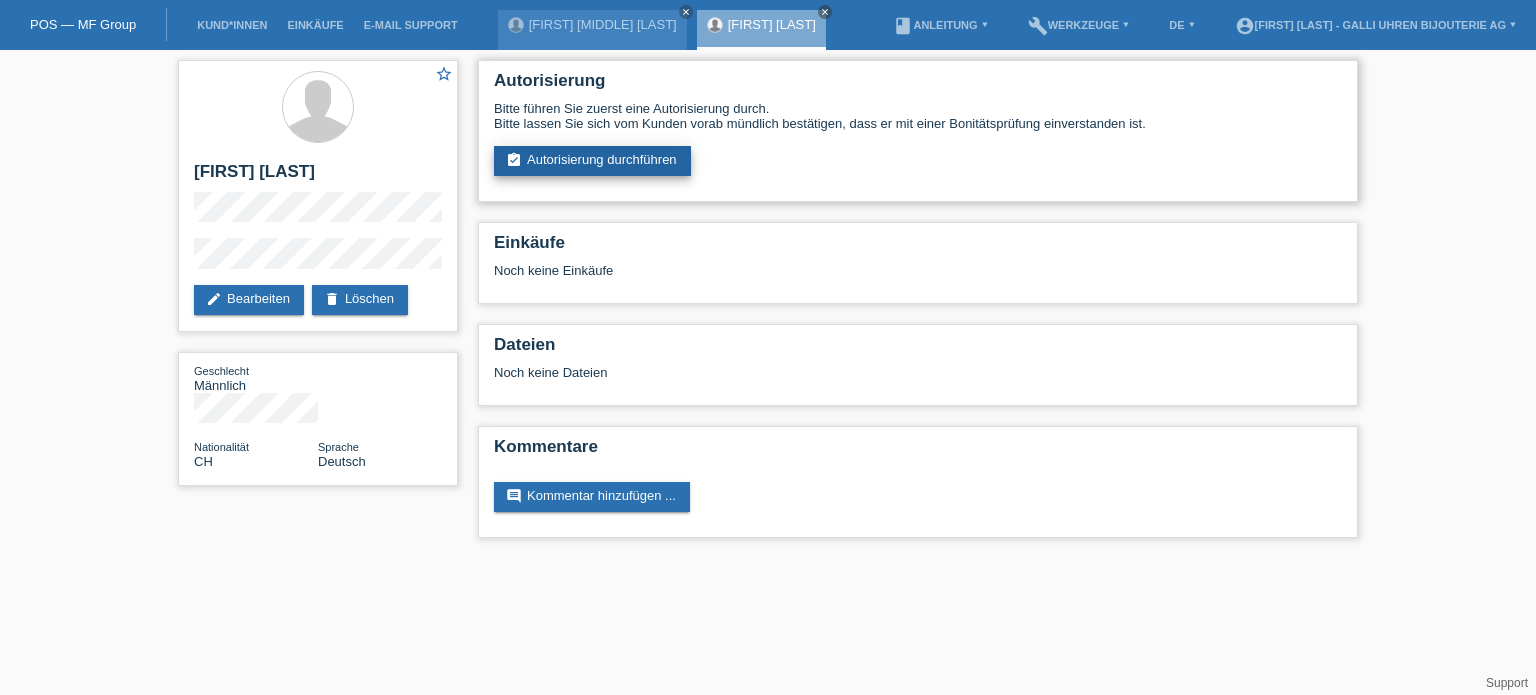 click on "assignment_turned_in  Autorisierung durchführen" at bounding box center [592, 161] 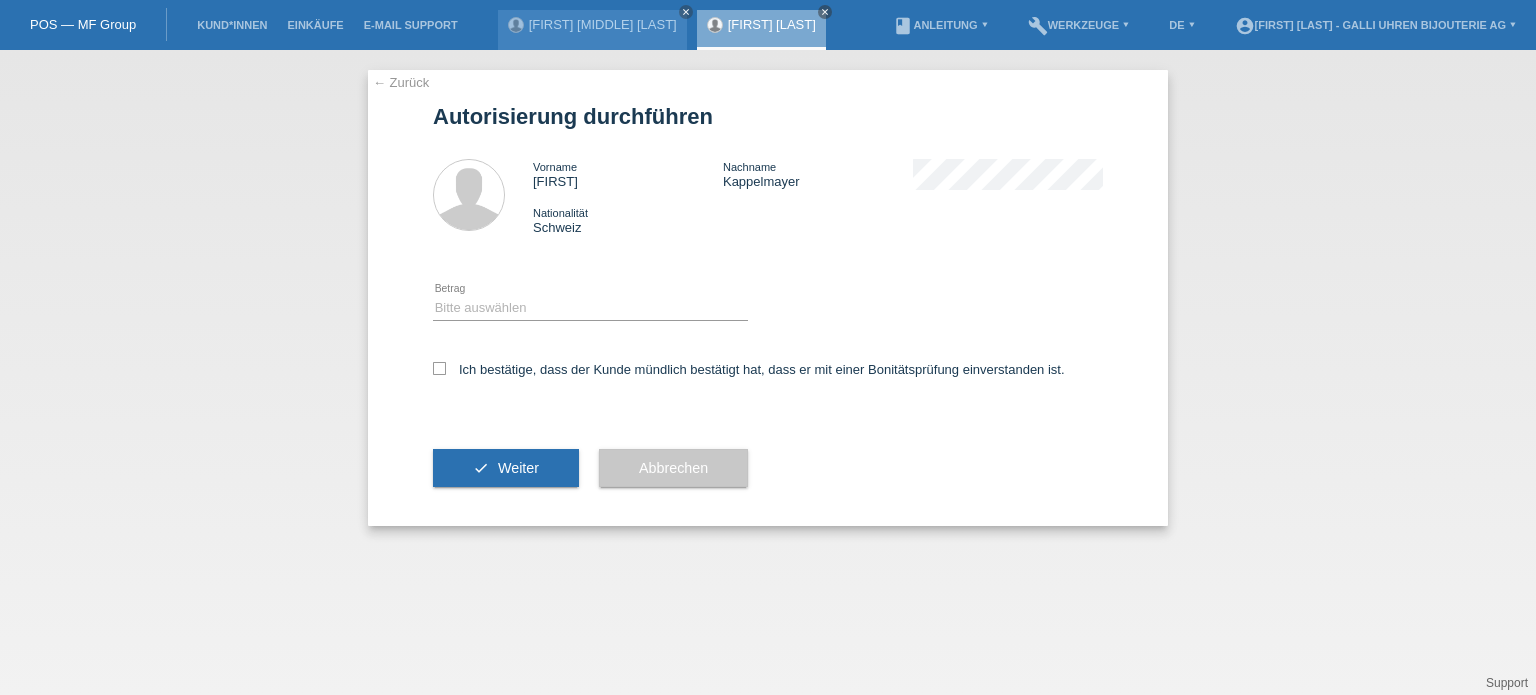 scroll, scrollTop: 0, scrollLeft: 0, axis: both 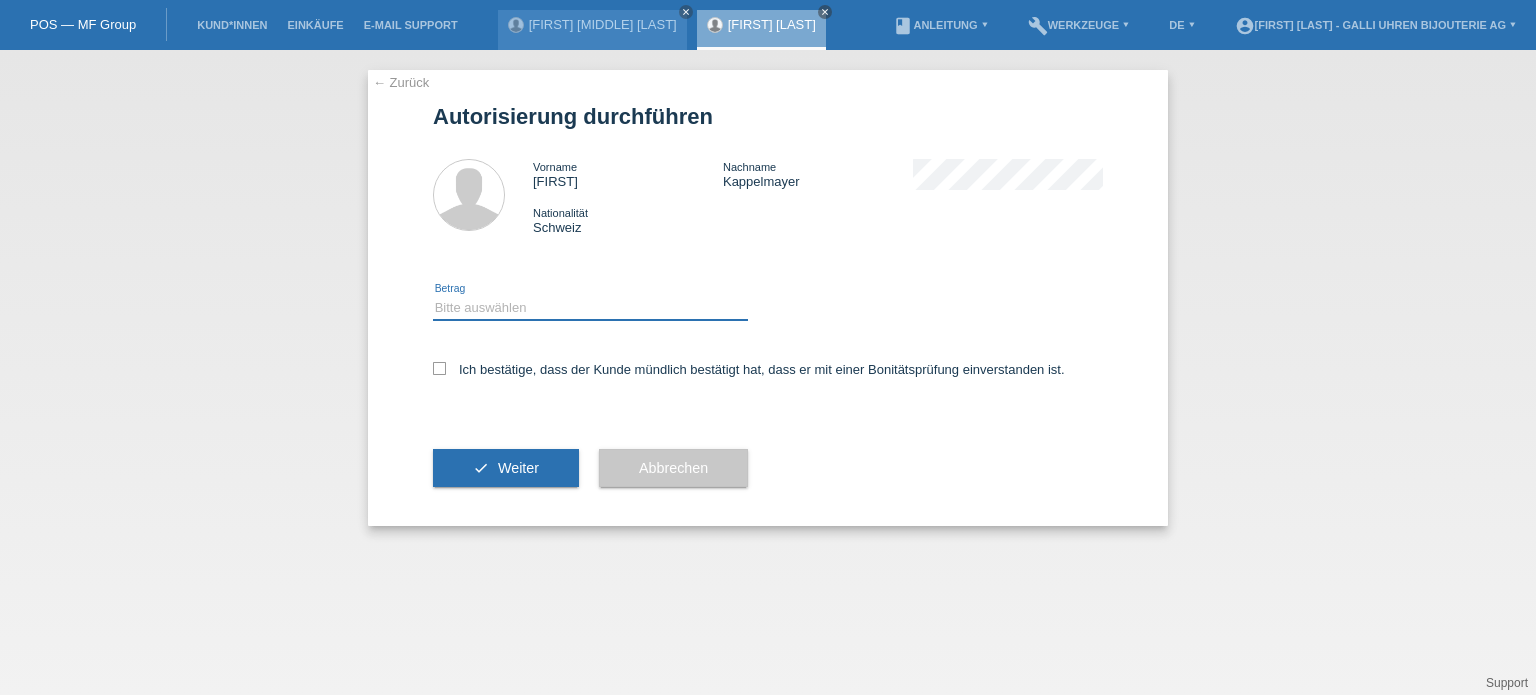 click on "Bitte auswählen
CHF 1.00 - CHF 499.00
CHF 500.00 - CHF 1'999.00
CHF 2'000.00 - CHF 12'000.00" at bounding box center [590, 308] 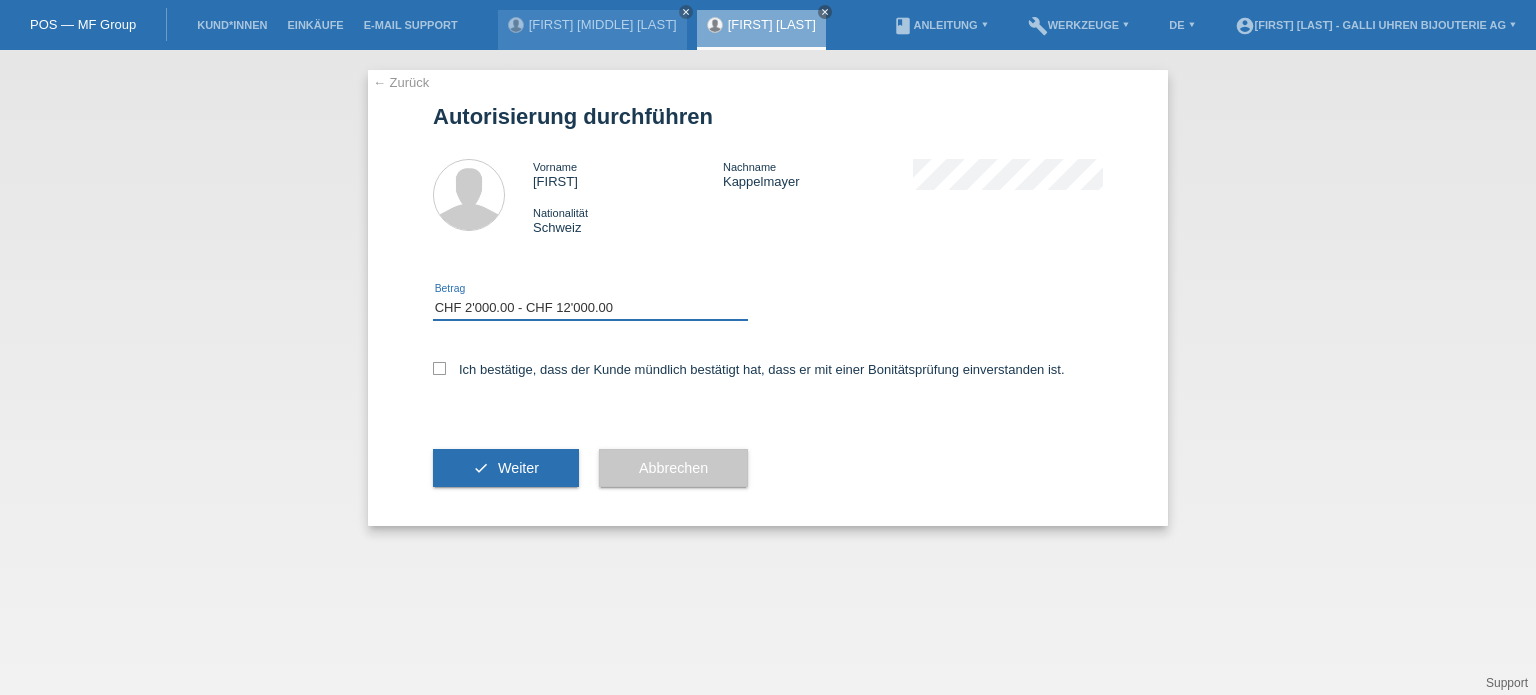 click on "Bitte auswählen
CHF 1.00 - CHF 499.00
CHF 500.00 - CHF 1'999.00
CHF 2'000.00 - CHF 12'000.00" at bounding box center (590, 308) 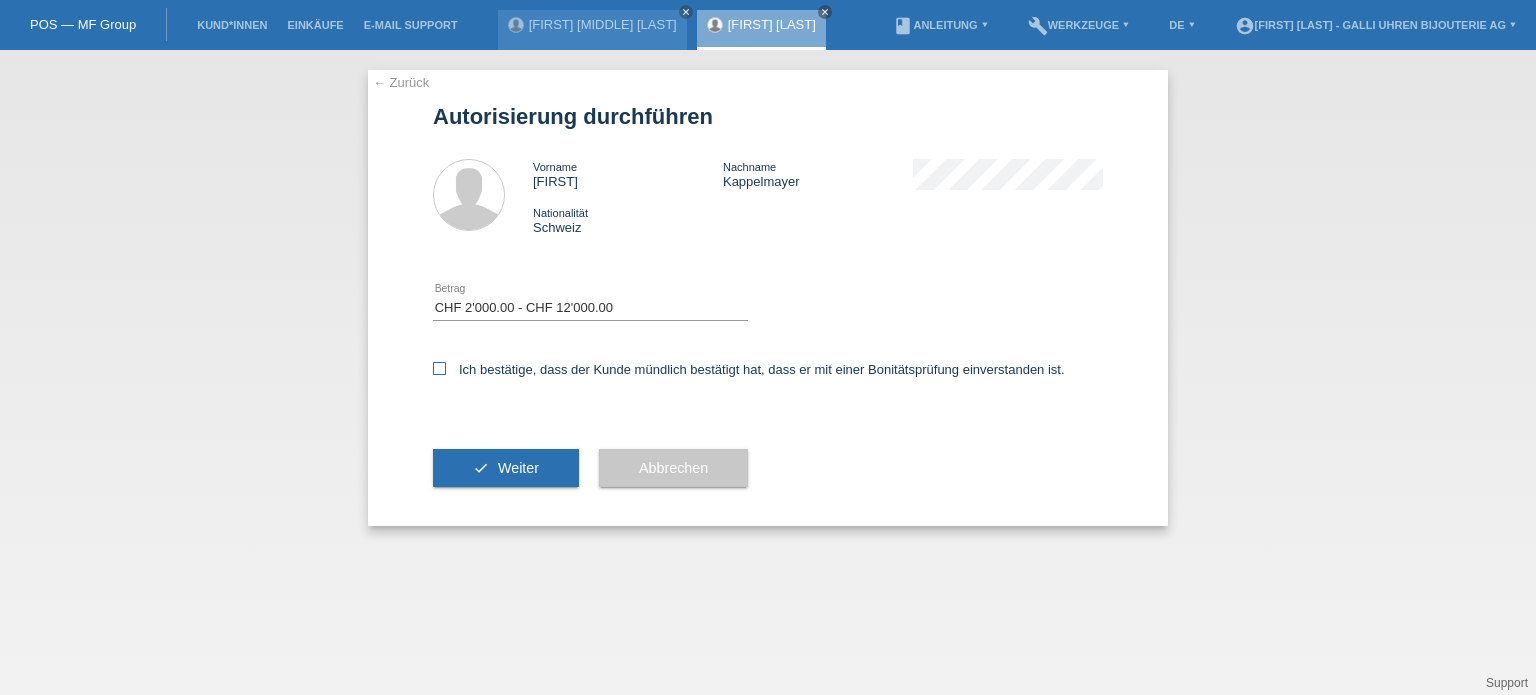 click on "Ich bestätige, dass der Kunde mündlich bestätigt hat, dass er mit einer Bonitätsprüfung einverstanden ist." at bounding box center (749, 369) 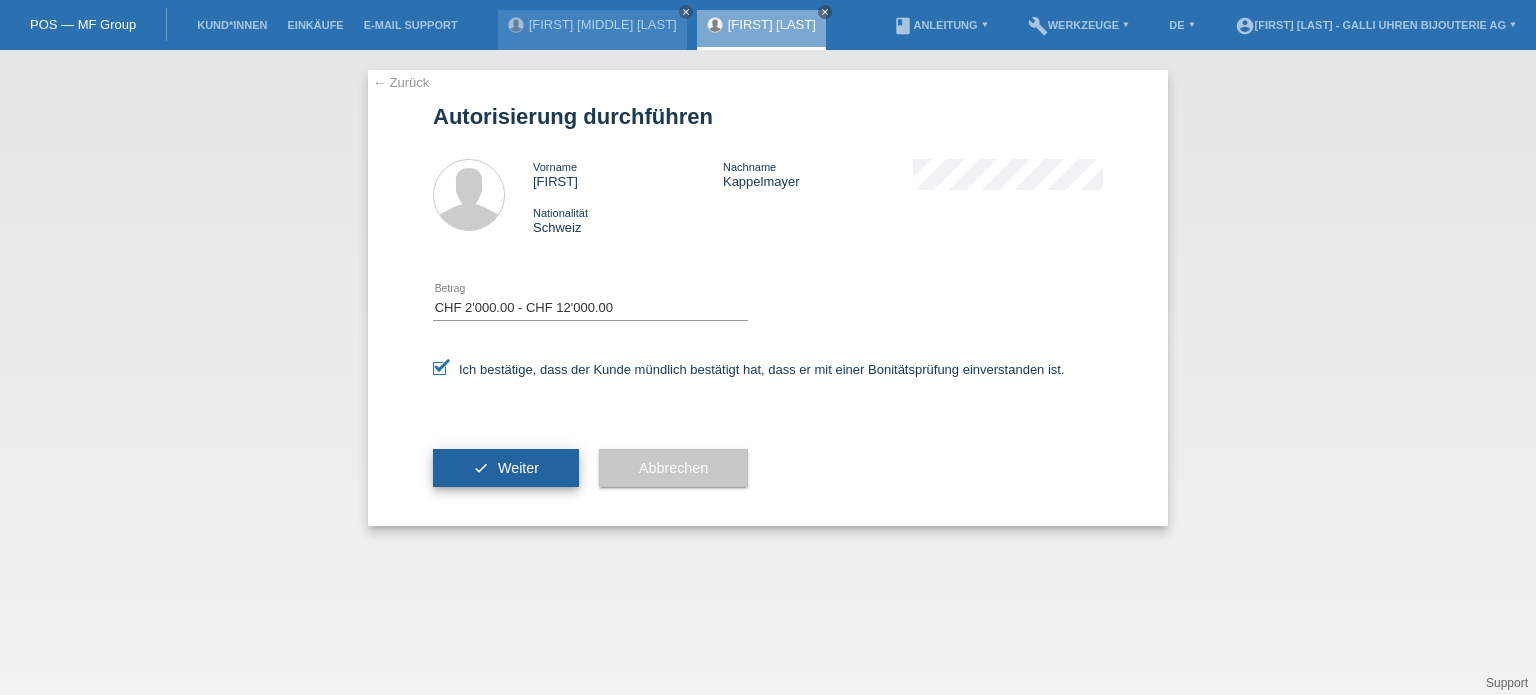 click on "check   Weiter" at bounding box center (506, 468) 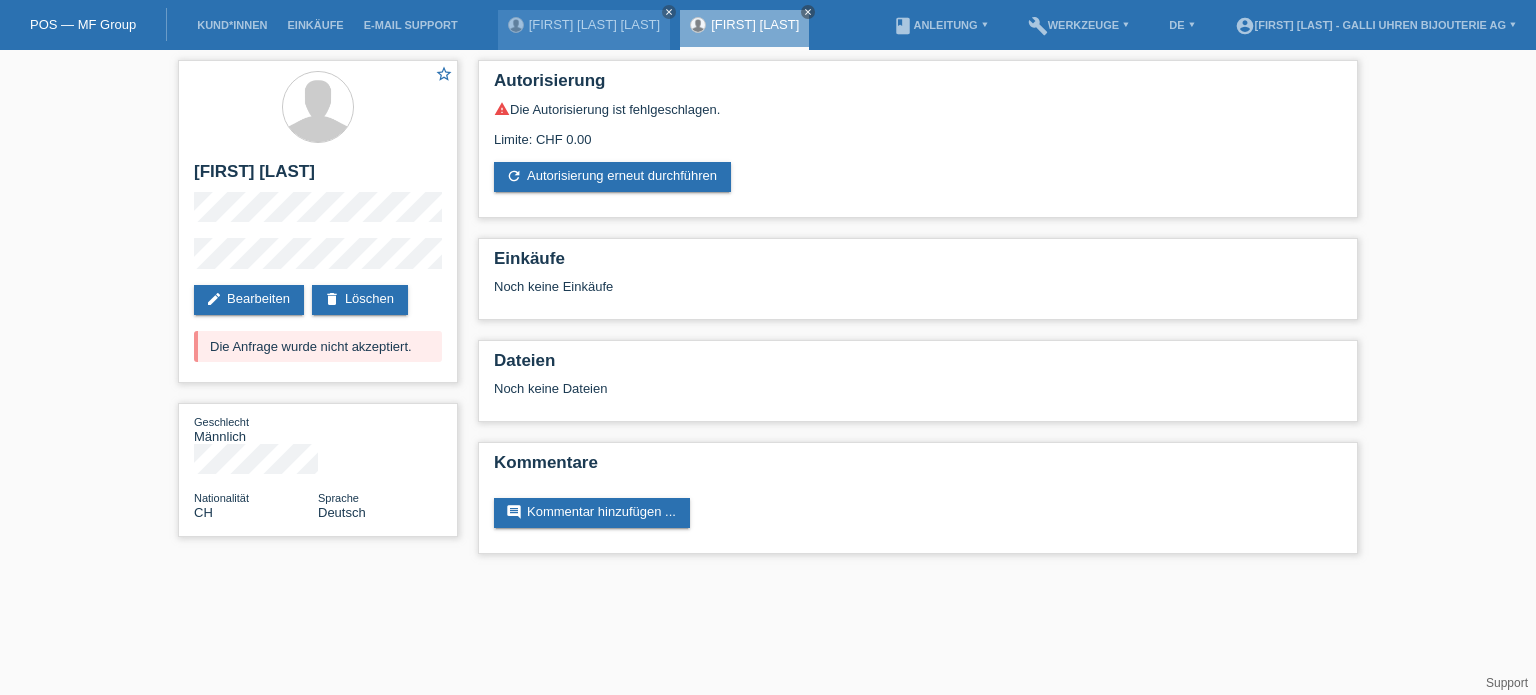 scroll, scrollTop: 0, scrollLeft: 0, axis: both 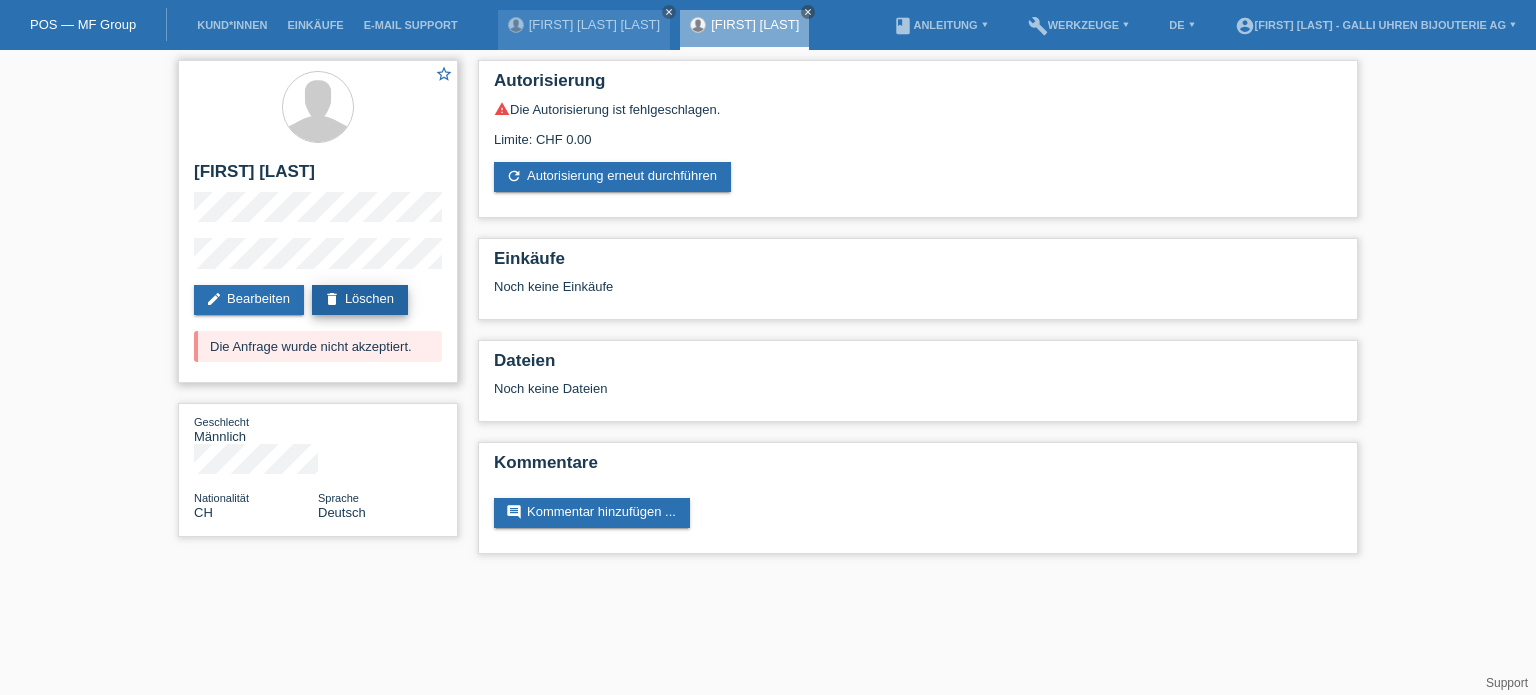 click on "delete  Löschen" at bounding box center [360, 300] 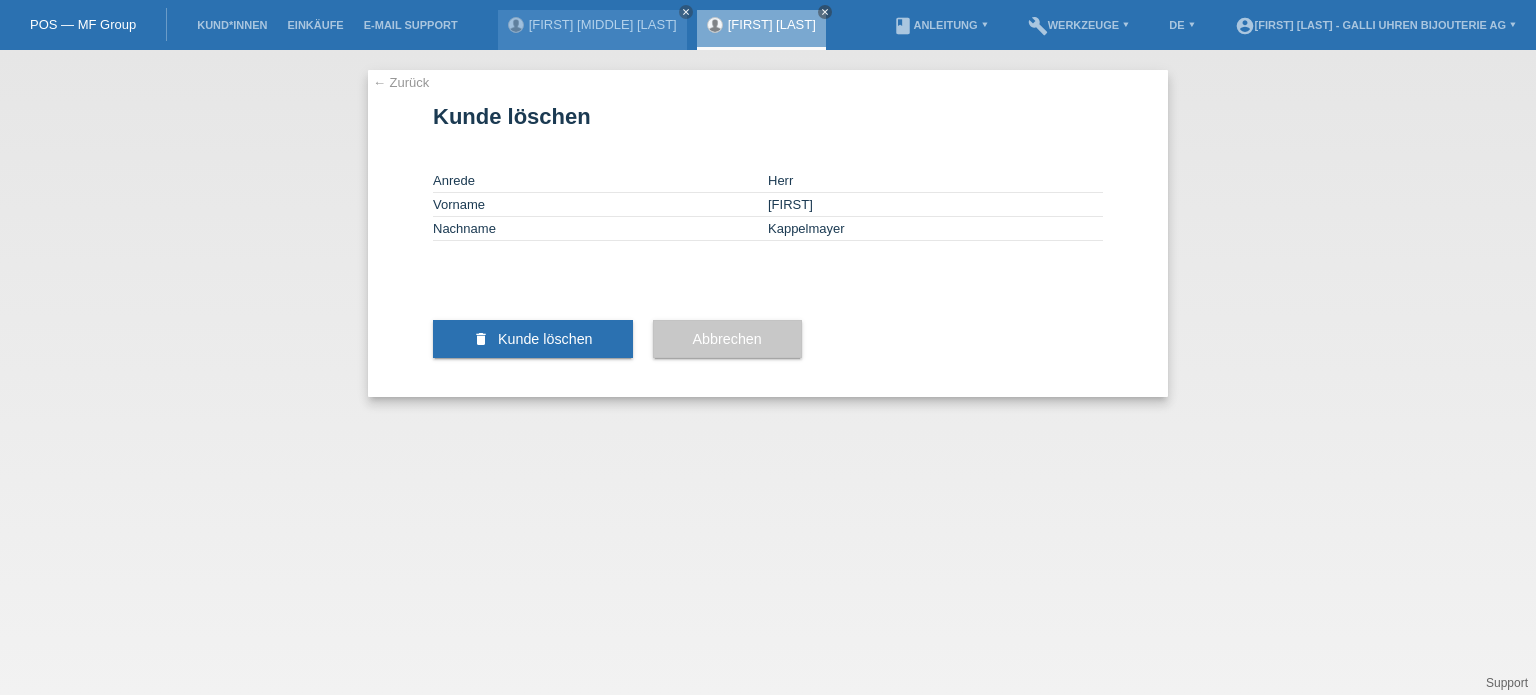 scroll, scrollTop: 0, scrollLeft: 0, axis: both 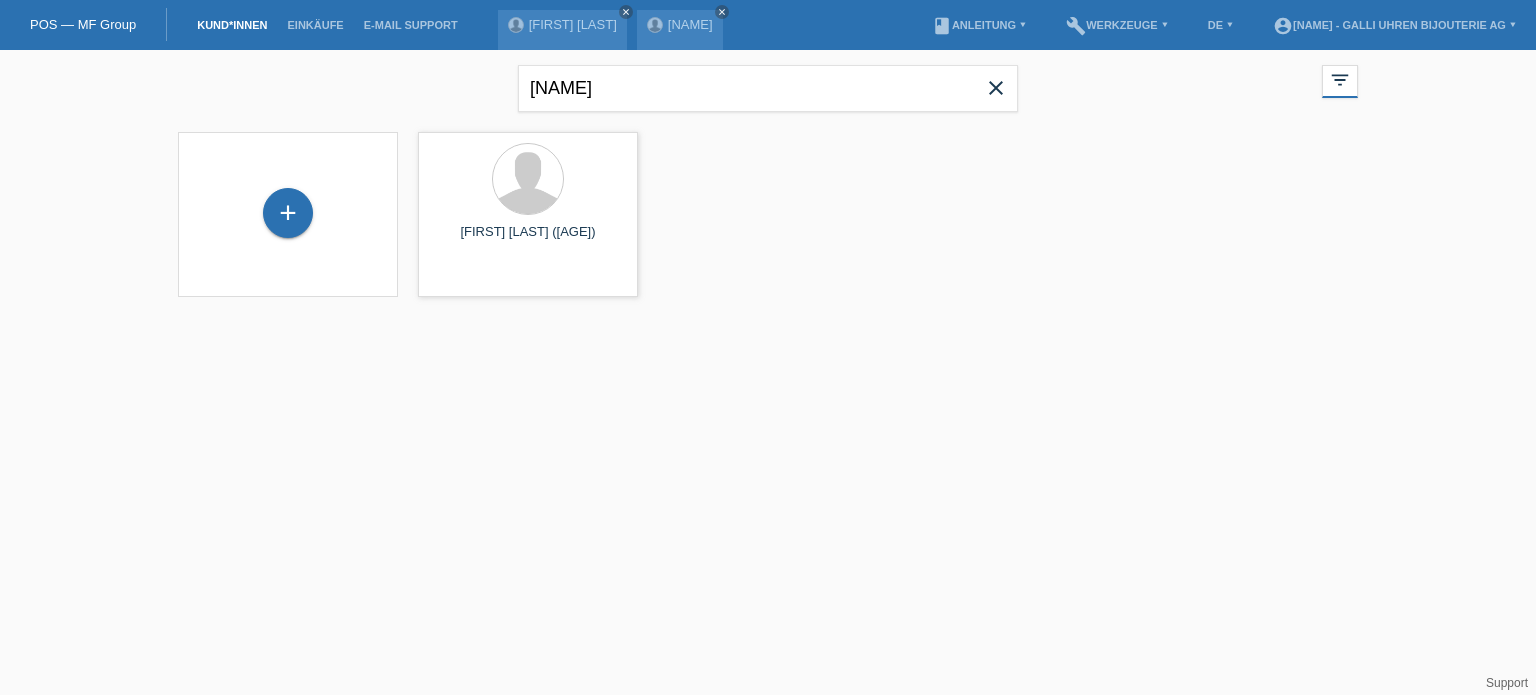 click on "close" at bounding box center (996, 88) 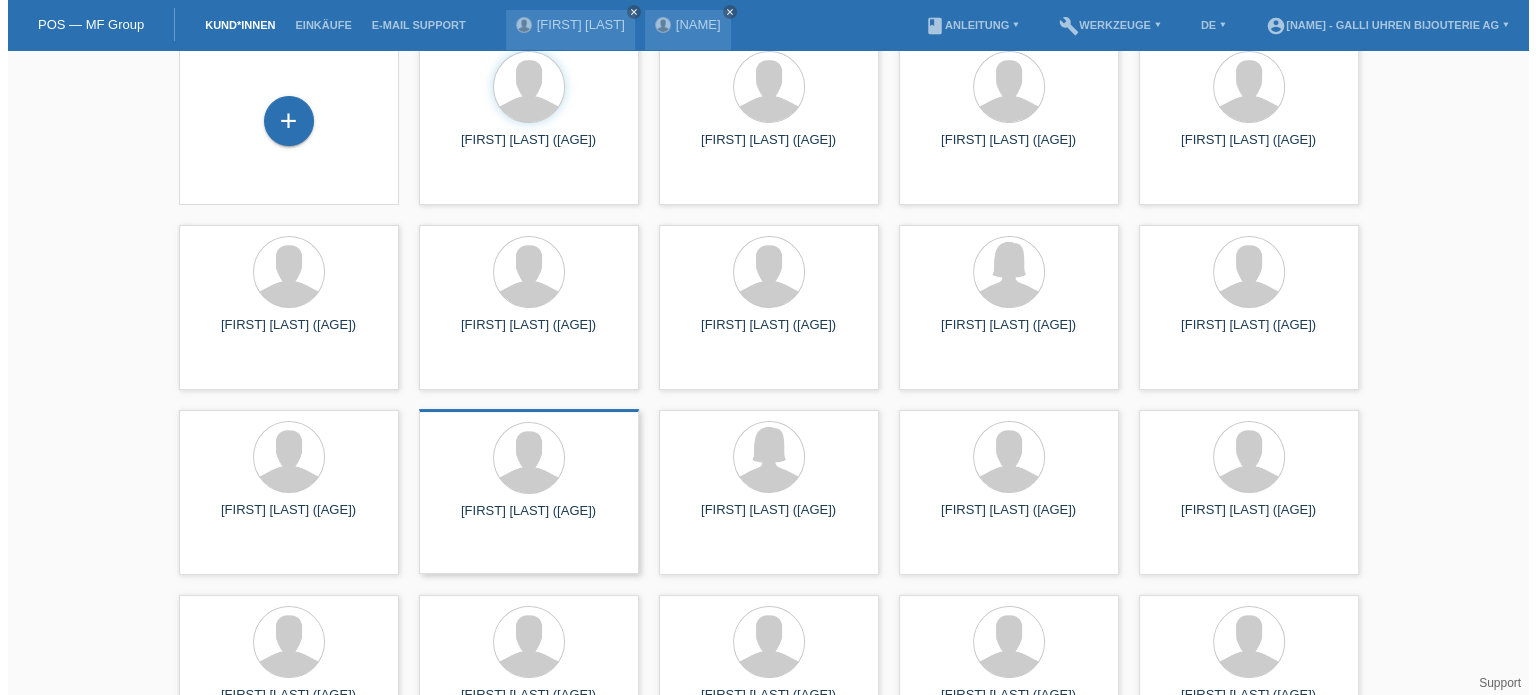 scroll, scrollTop: 0, scrollLeft: 0, axis: both 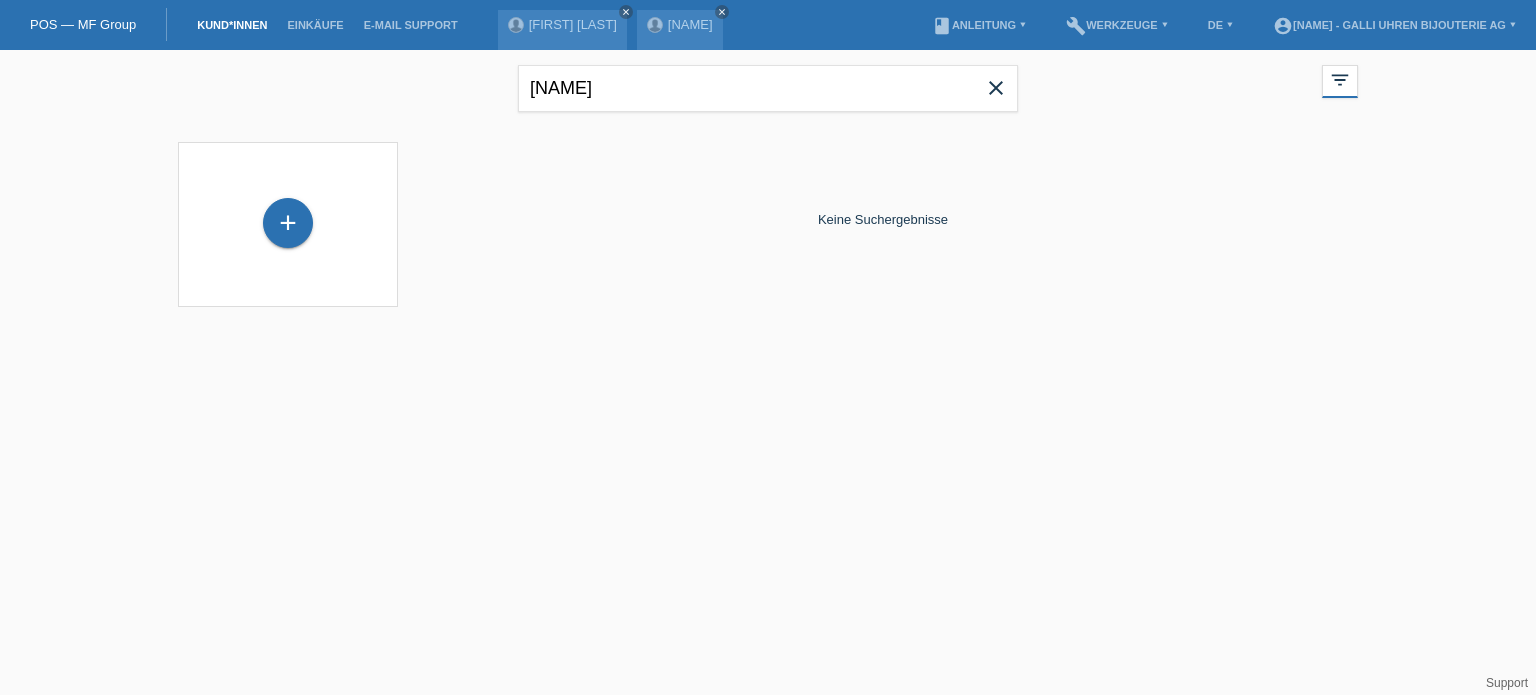 click on "[NAME]
close
filter_list
view_module   Alle Kund*innen anzeigen
star   Markierte Kund*innen anzeigen
layers   Zuletzt angezeigte Kund*innen anzeigen
date_range   Neuste Kund*innen anzeigen
comment   Ungelesene Kommentare
error   Unbestätigt, in Bearbeitung
error   Zurückgewiesen
clear" at bounding box center (768, 86) 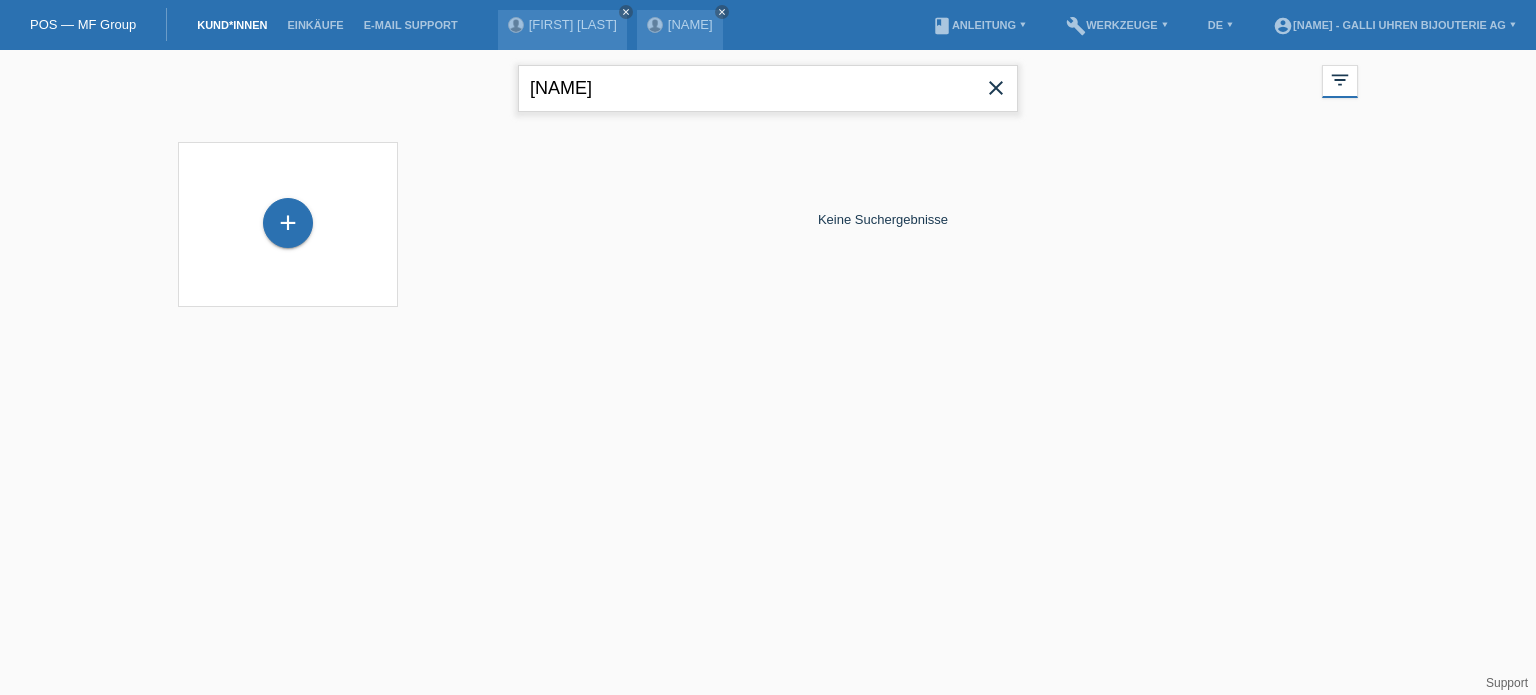 click on "[NAME]" at bounding box center (768, 88) 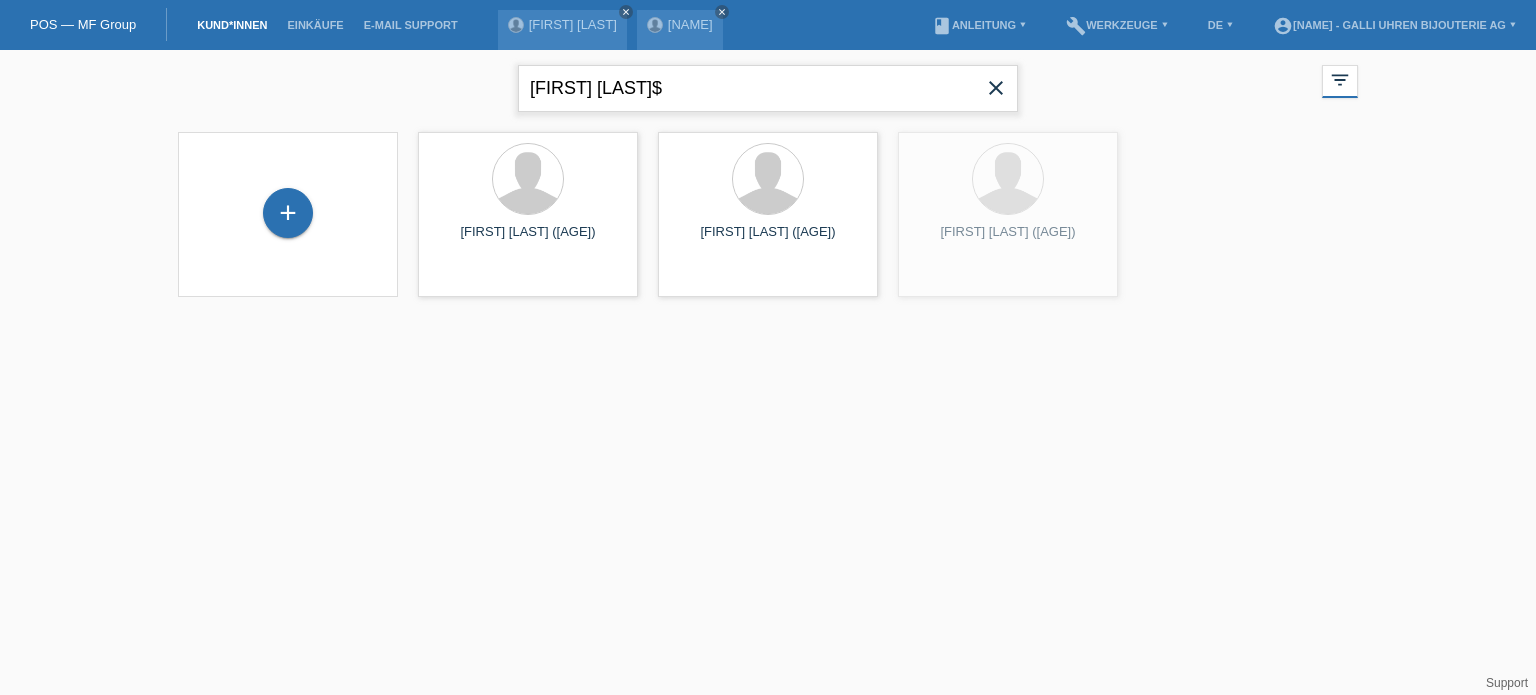 type on "[FIRST] [LAST]" 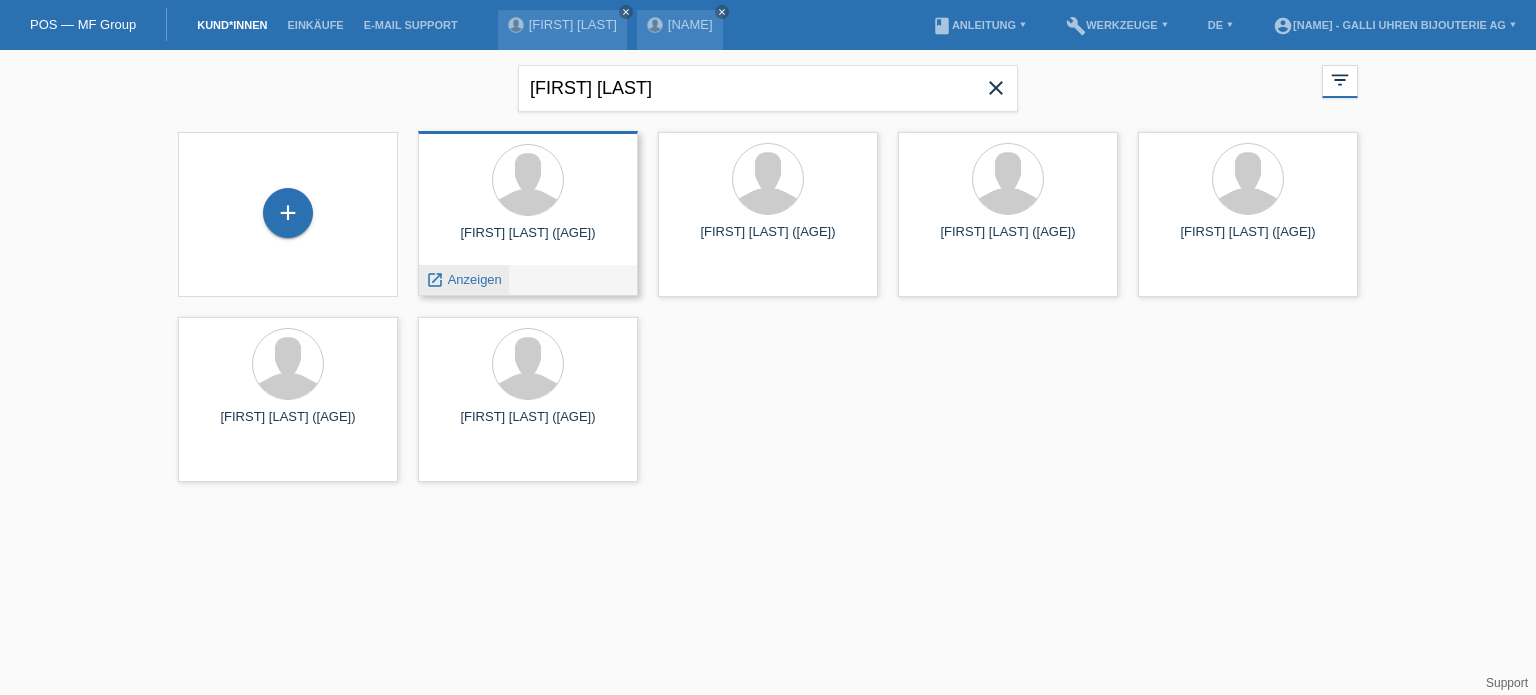 click on "Anzeigen" at bounding box center [475, 279] 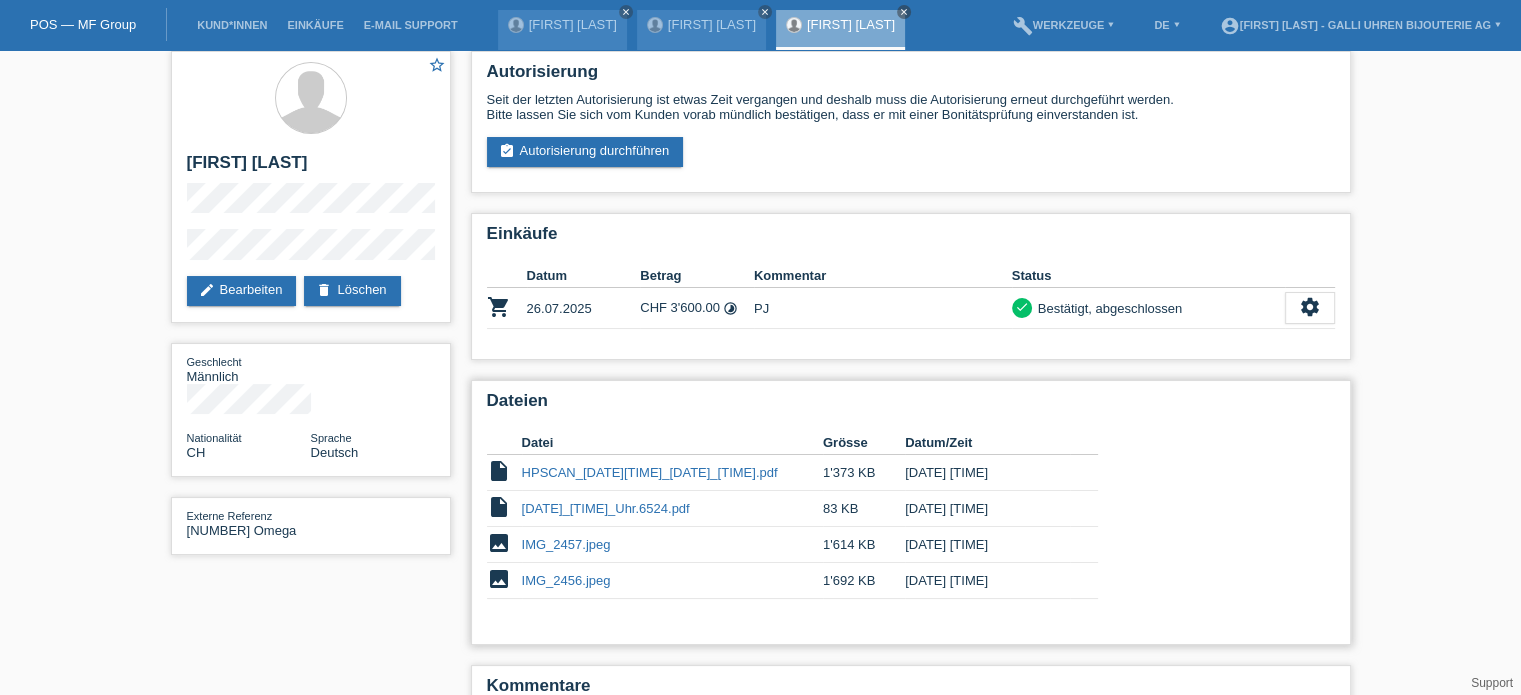scroll, scrollTop: 0, scrollLeft: 0, axis: both 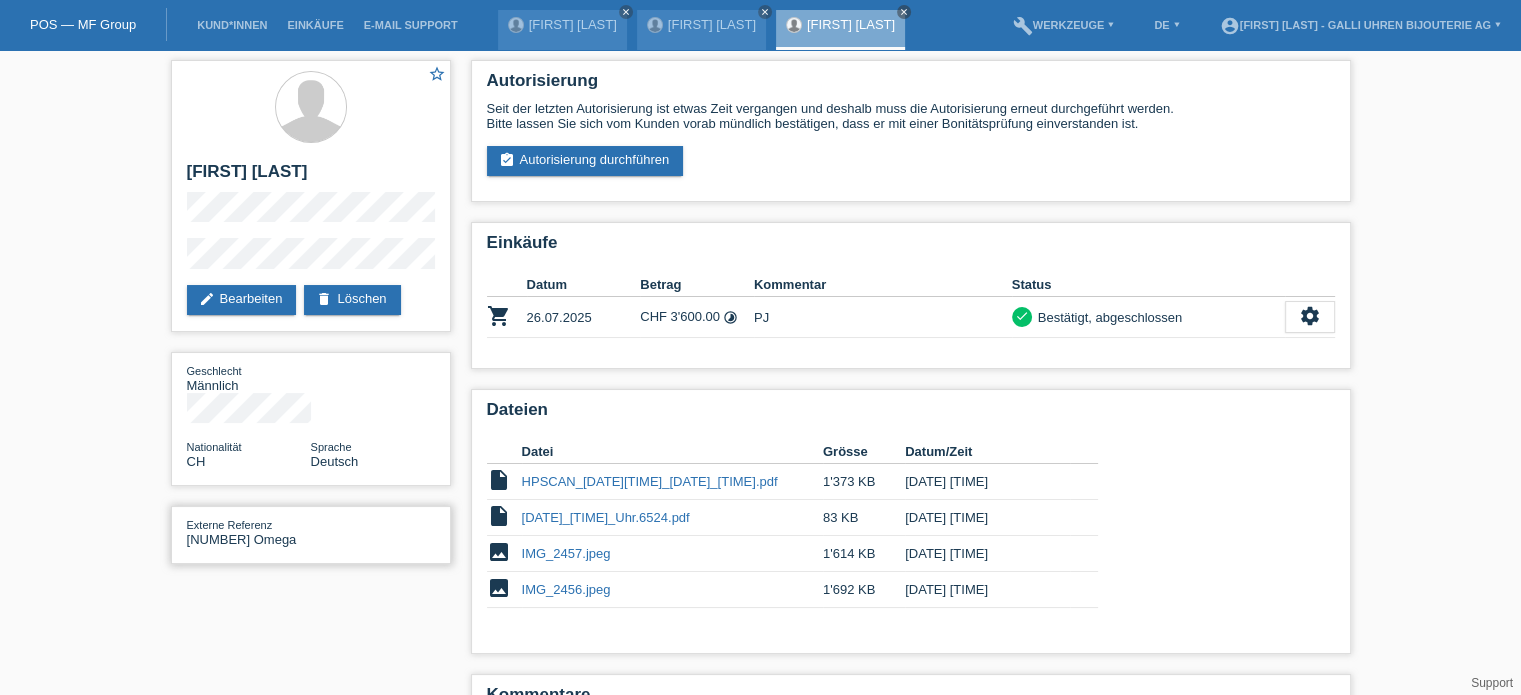 drag, startPoint x: 188, startPoint y: 507, endPoint x: 305, endPoint y: 511, distance: 117.06836 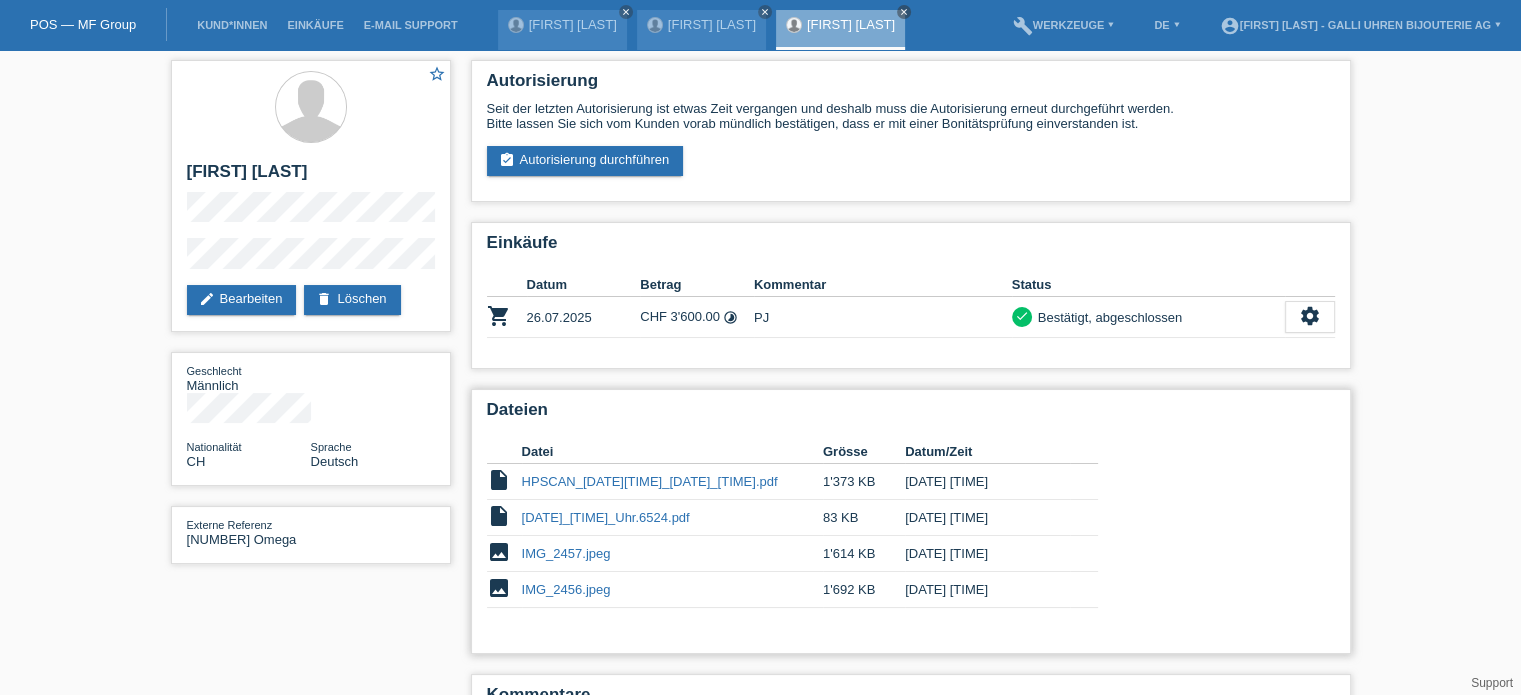 click on "HPSCAN_20250728074525321_2025-07-28_074614191.pdf" at bounding box center (650, 481) 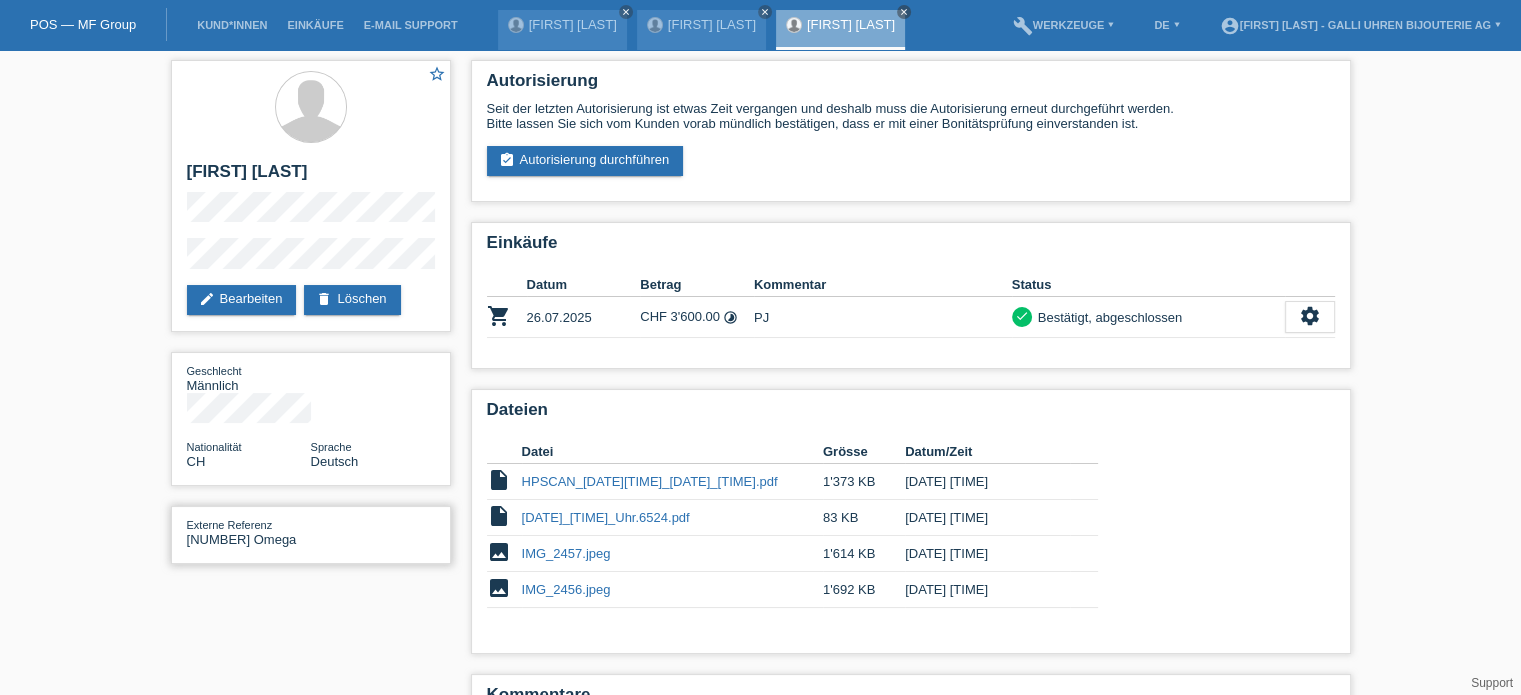 click on "Externe Referenz
210.32.42.20.01.003 Omega" at bounding box center (249, 532) 